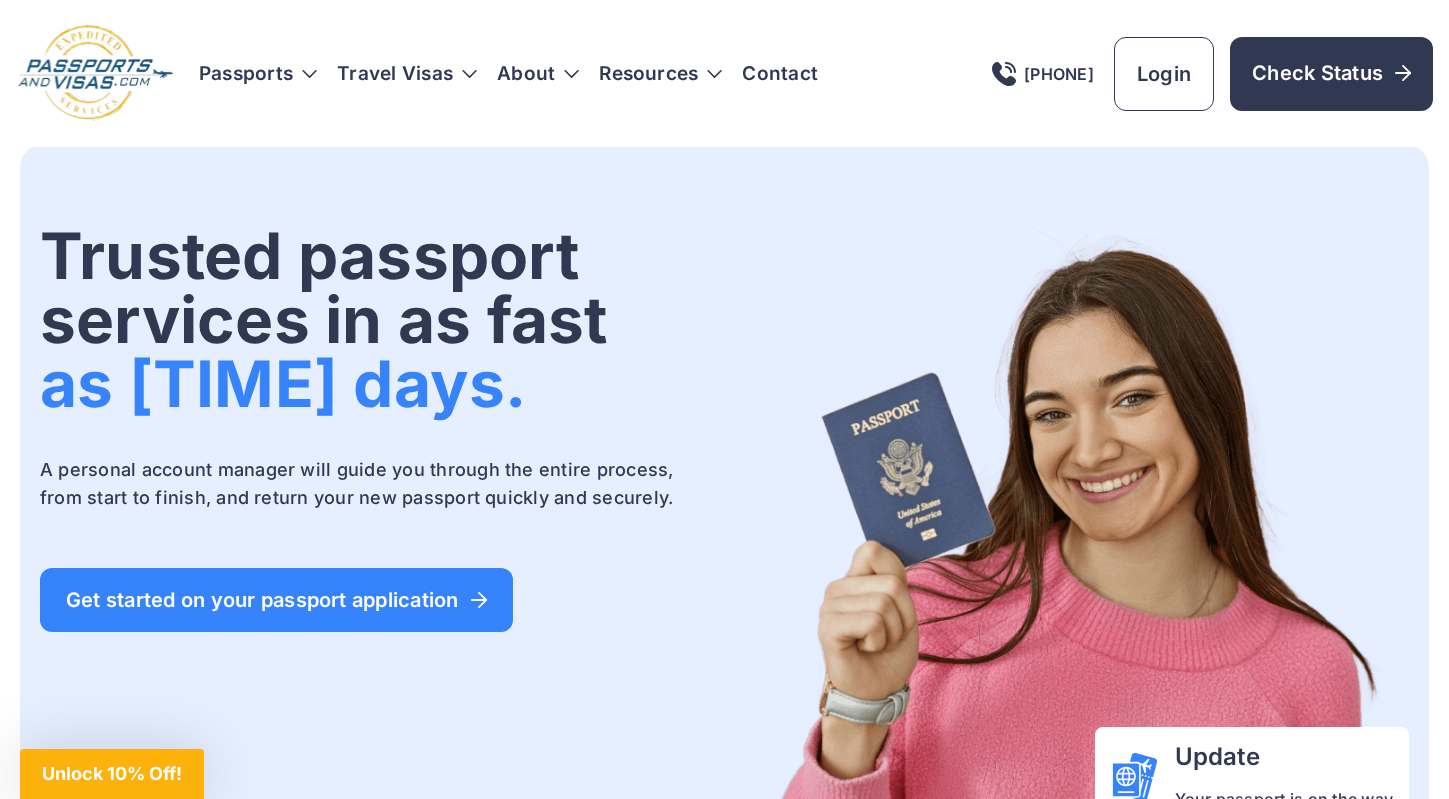 scroll, scrollTop: 0, scrollLeft: 0, axis: both 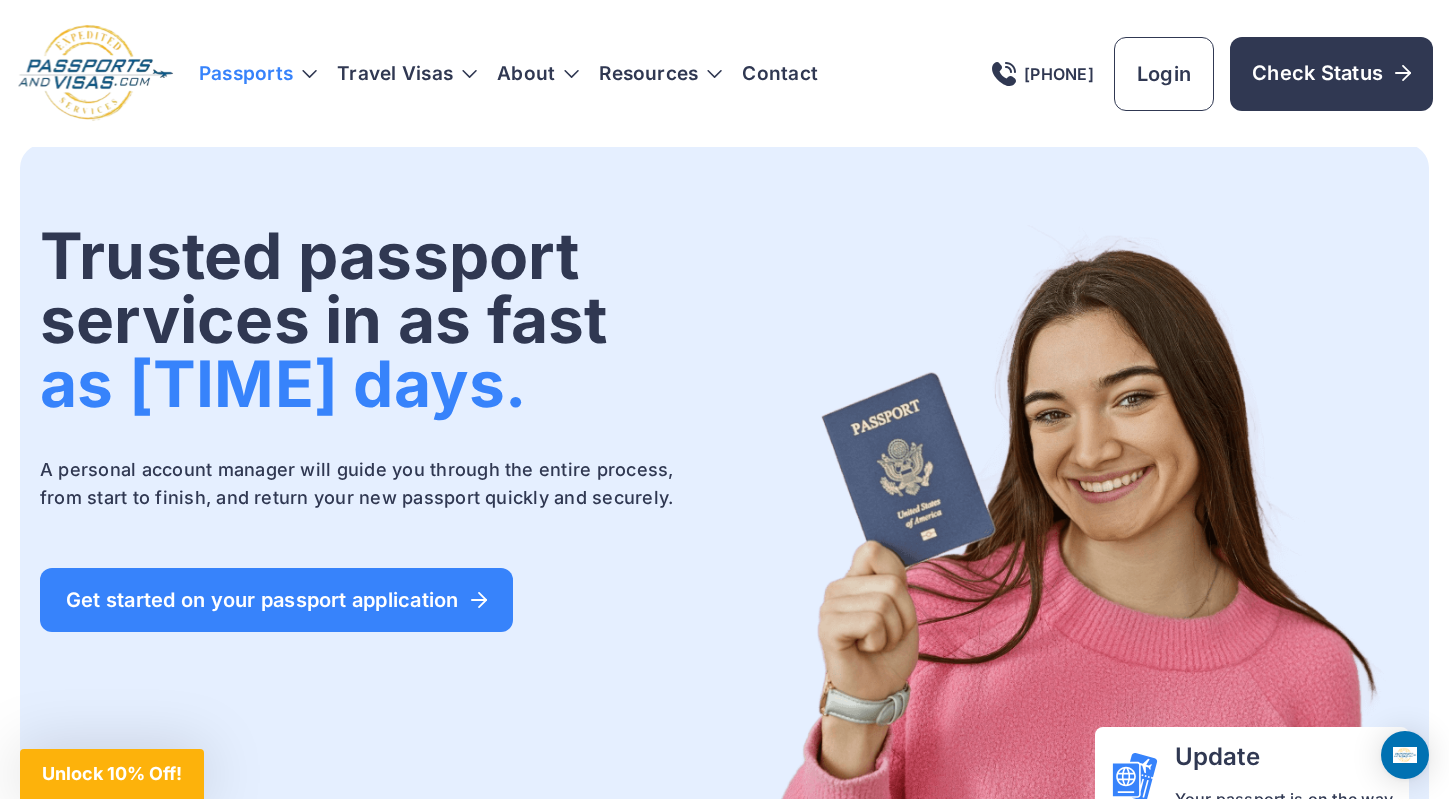 click on "Passports" at bounding box center [258, 74] 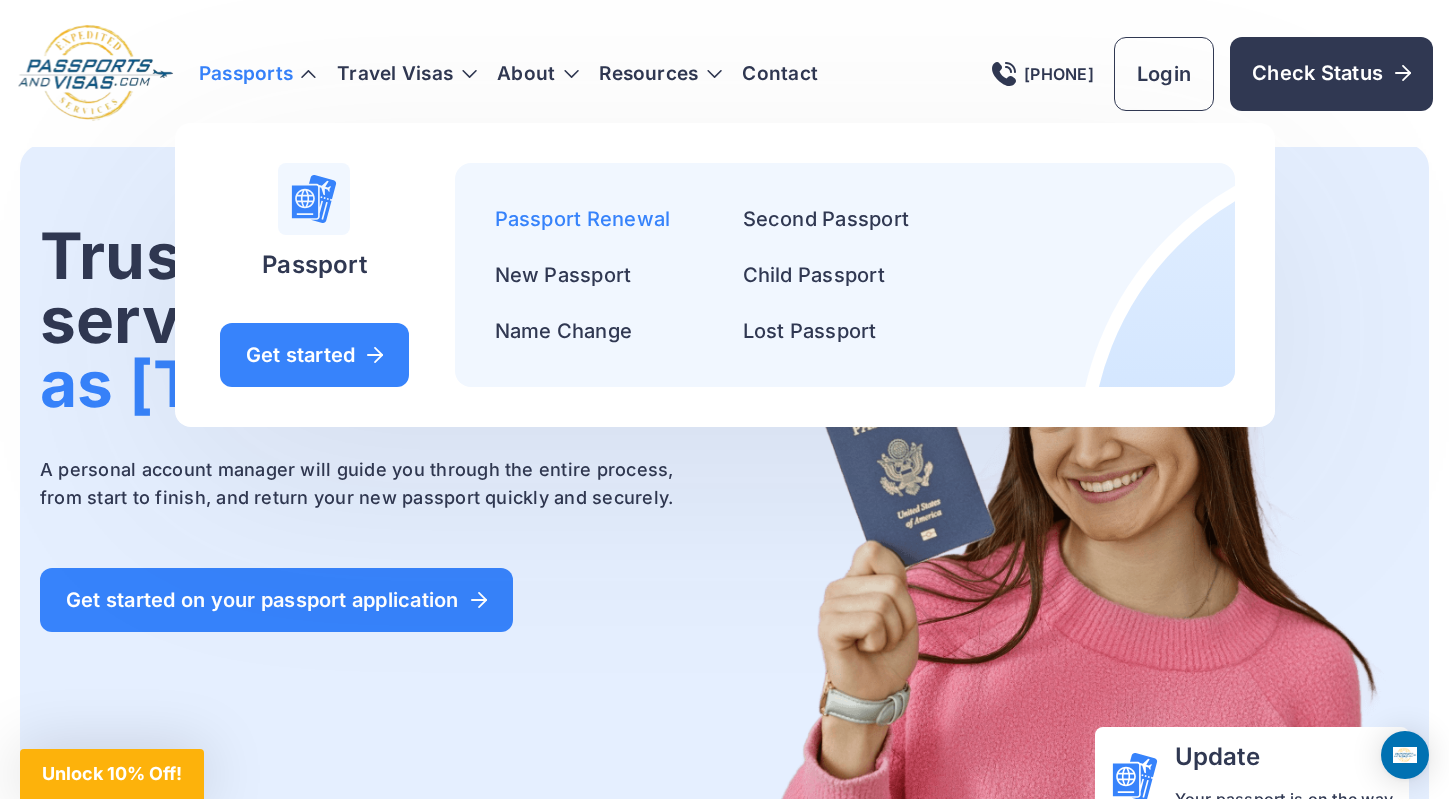 click on "Passport Renewal" at bounding box center [583, 219] 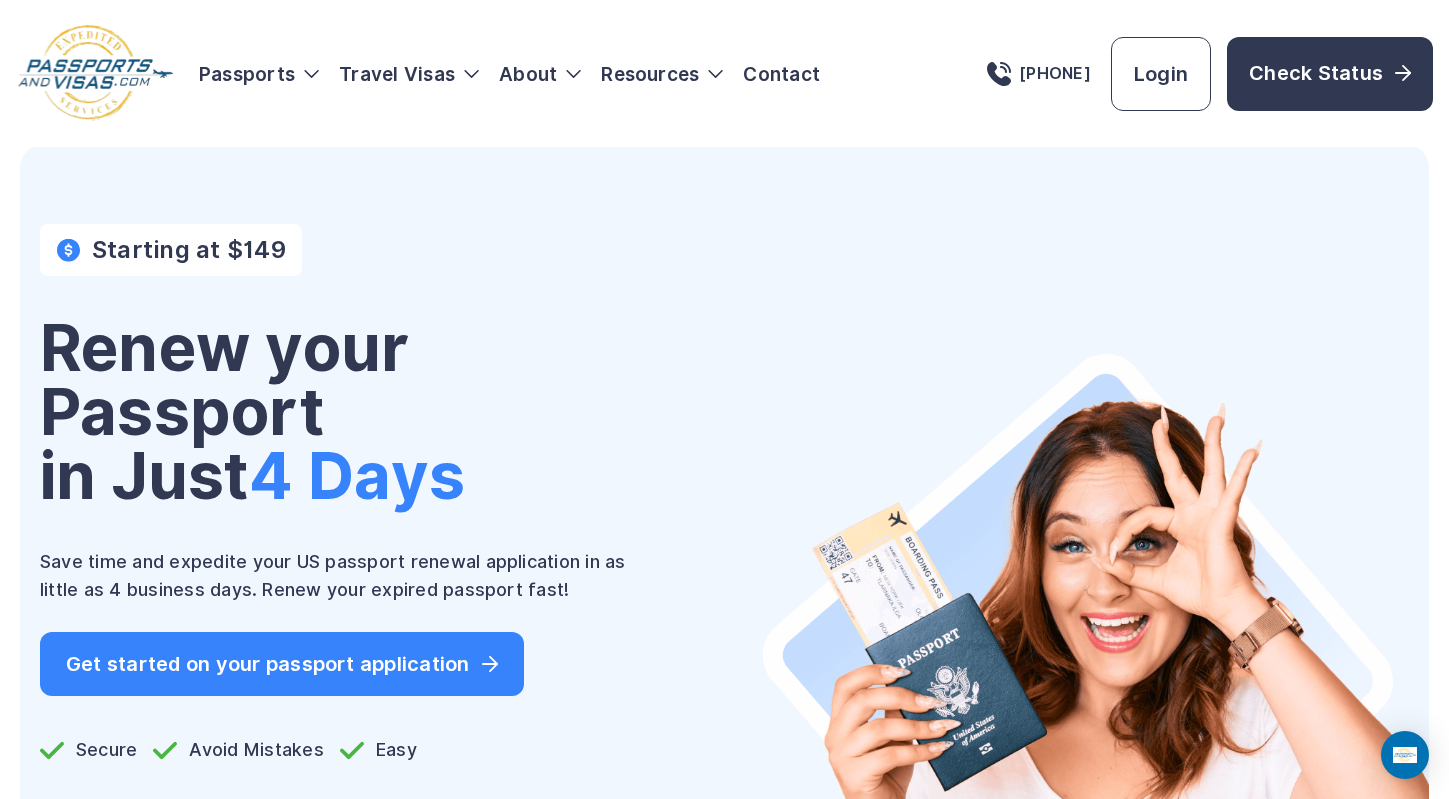 scroll, scrollTop: 0, scrollLeft: 0, axis: both 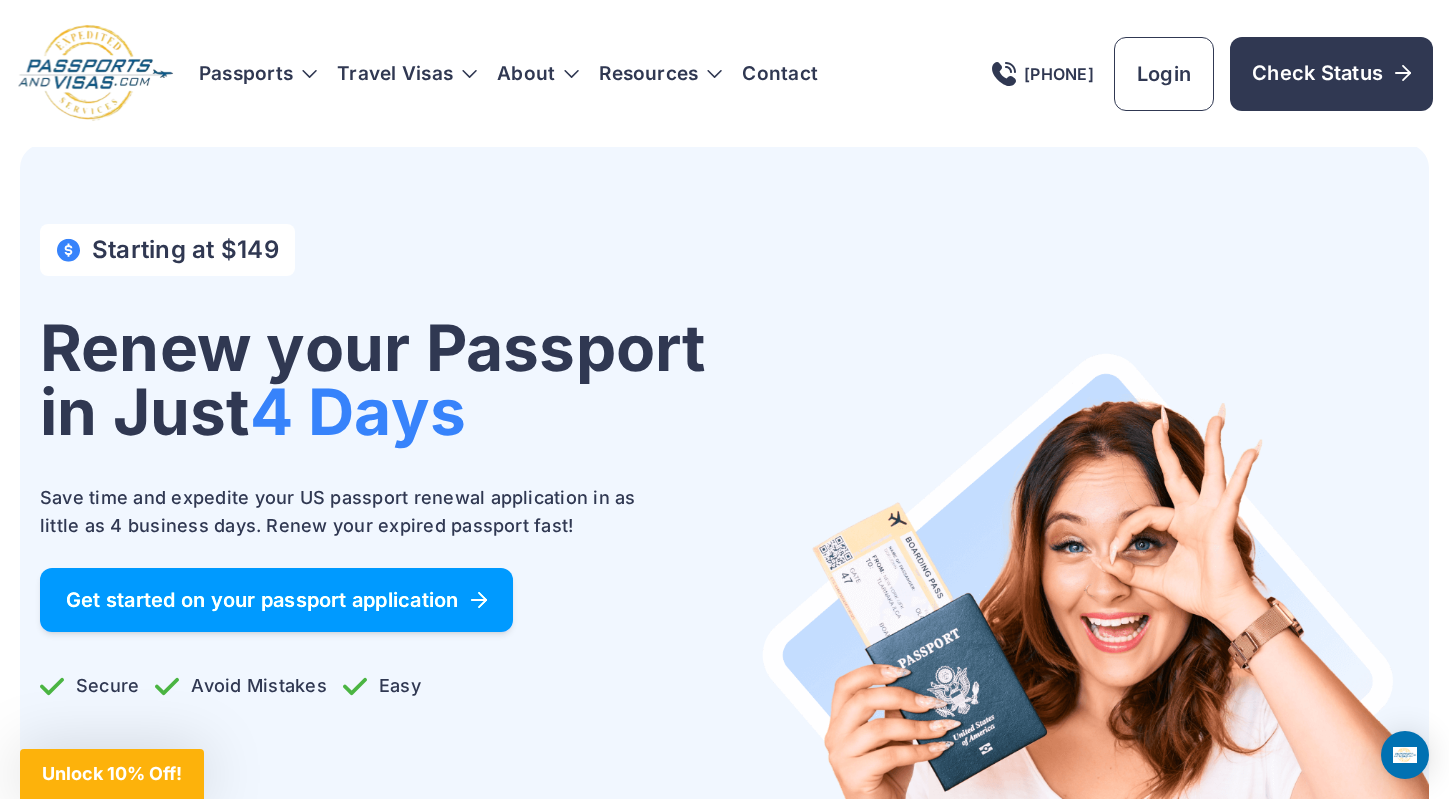 click on "Get started on your passport application" at bounding box center (276, 600) 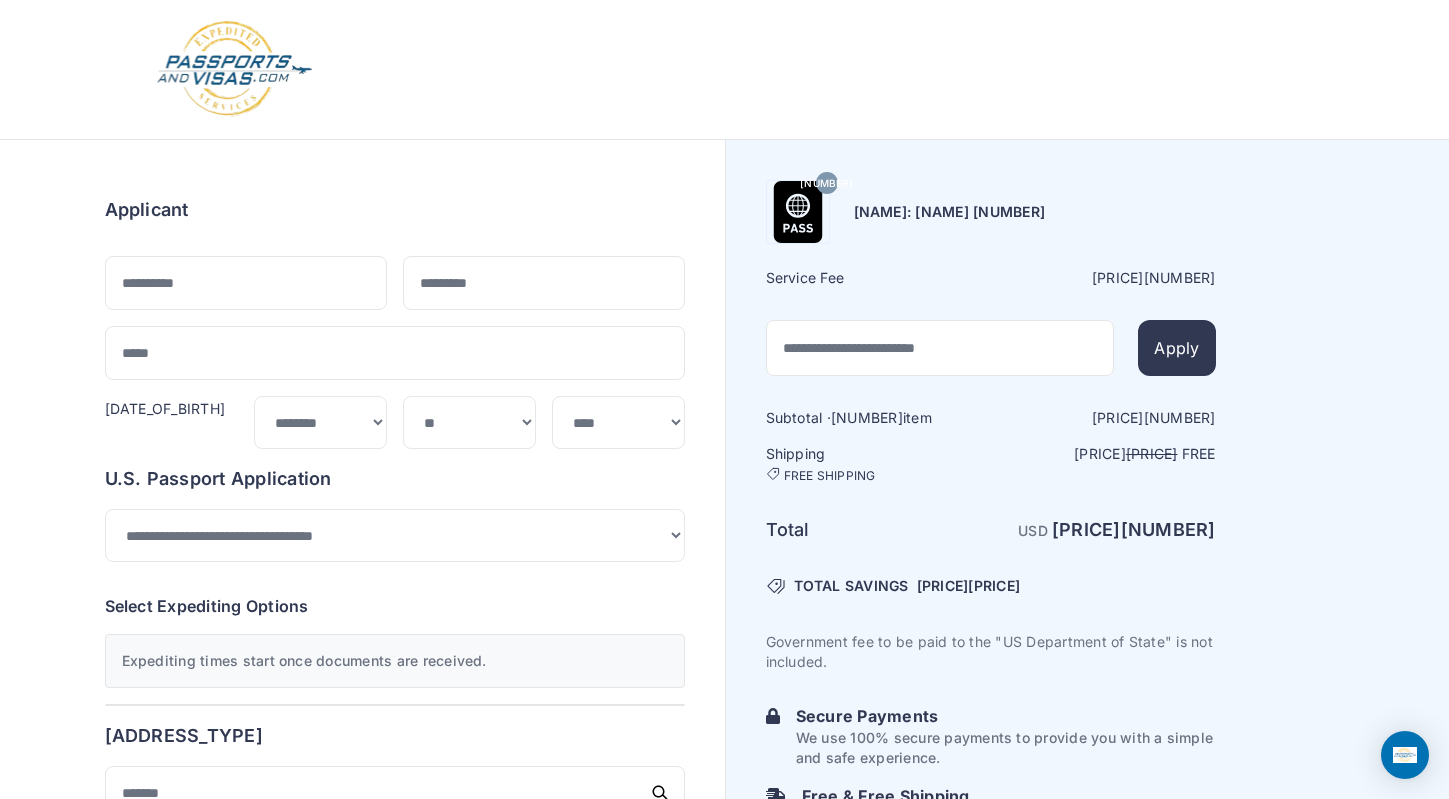 scroll, scrollTop: 0, scrollLeft: 0, axis: both 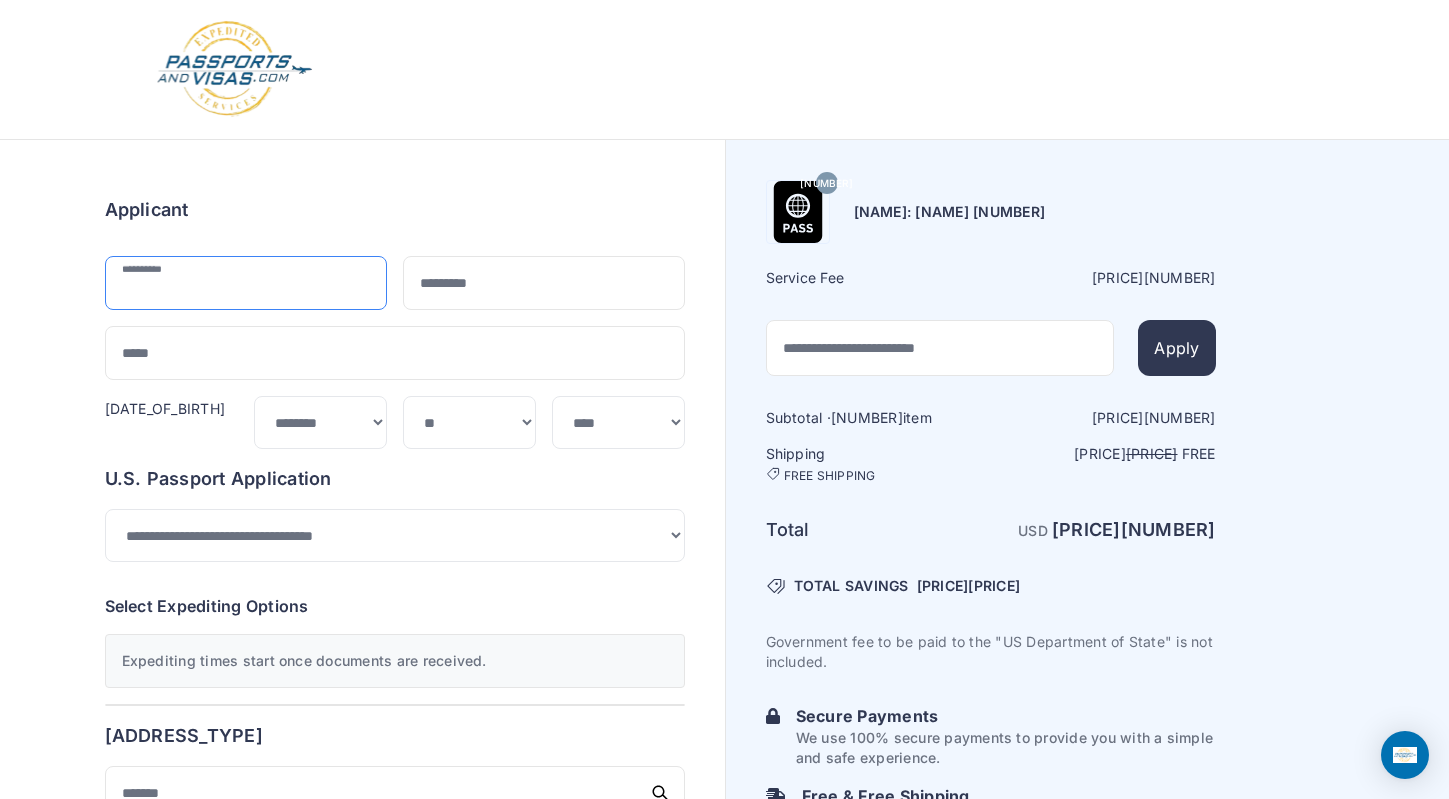 click at bounding box center (246, 283) 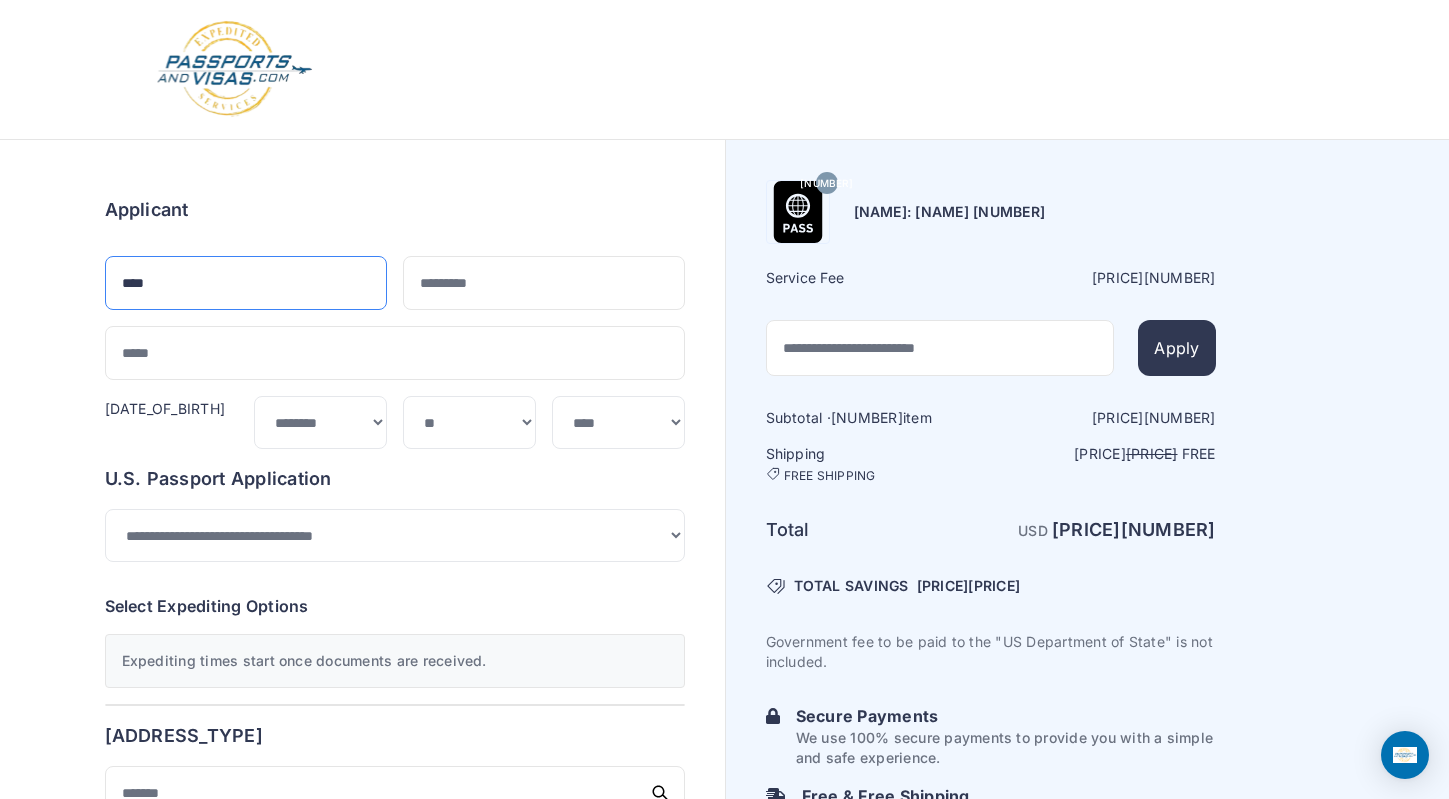 type on "****" 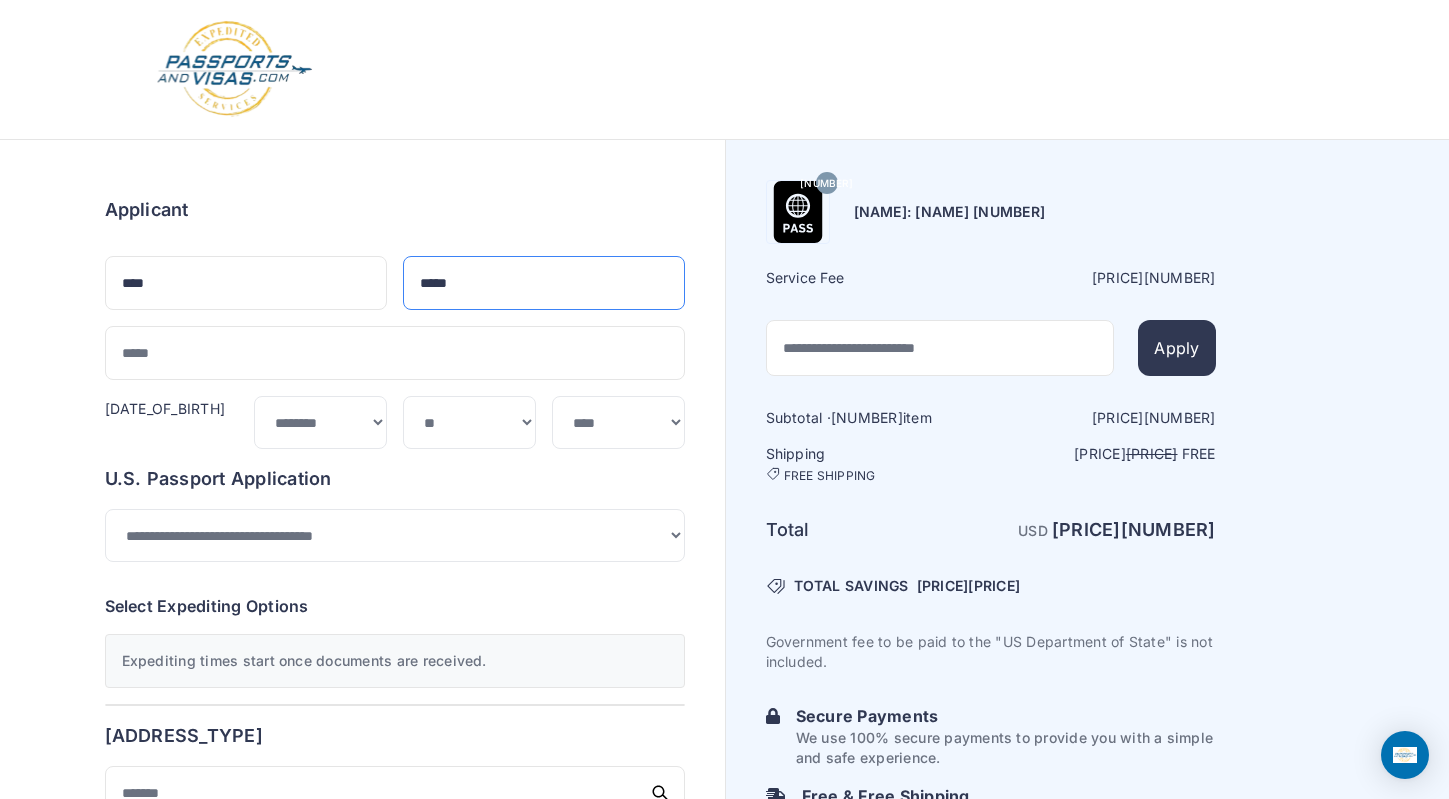 type on "*****" 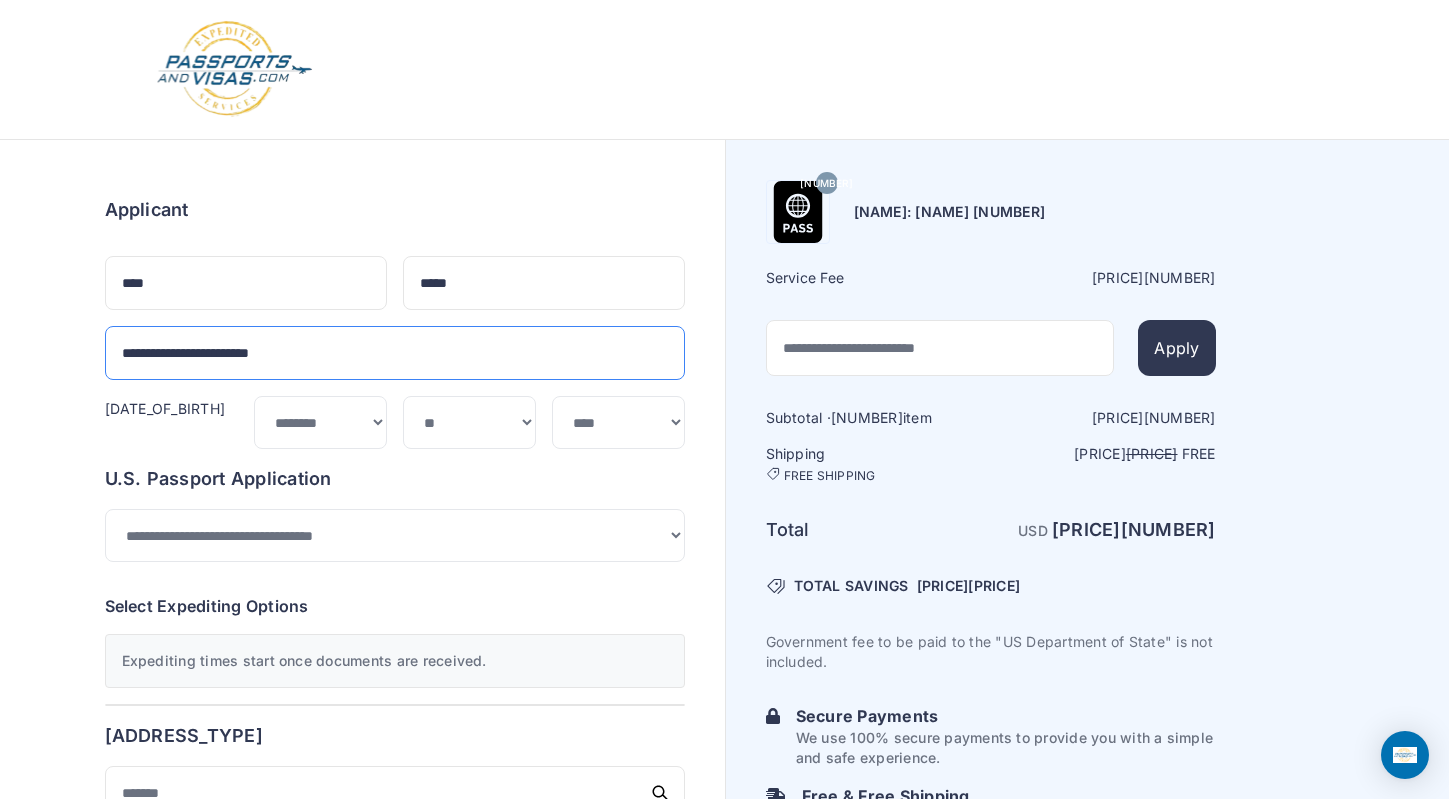 type on "**********" 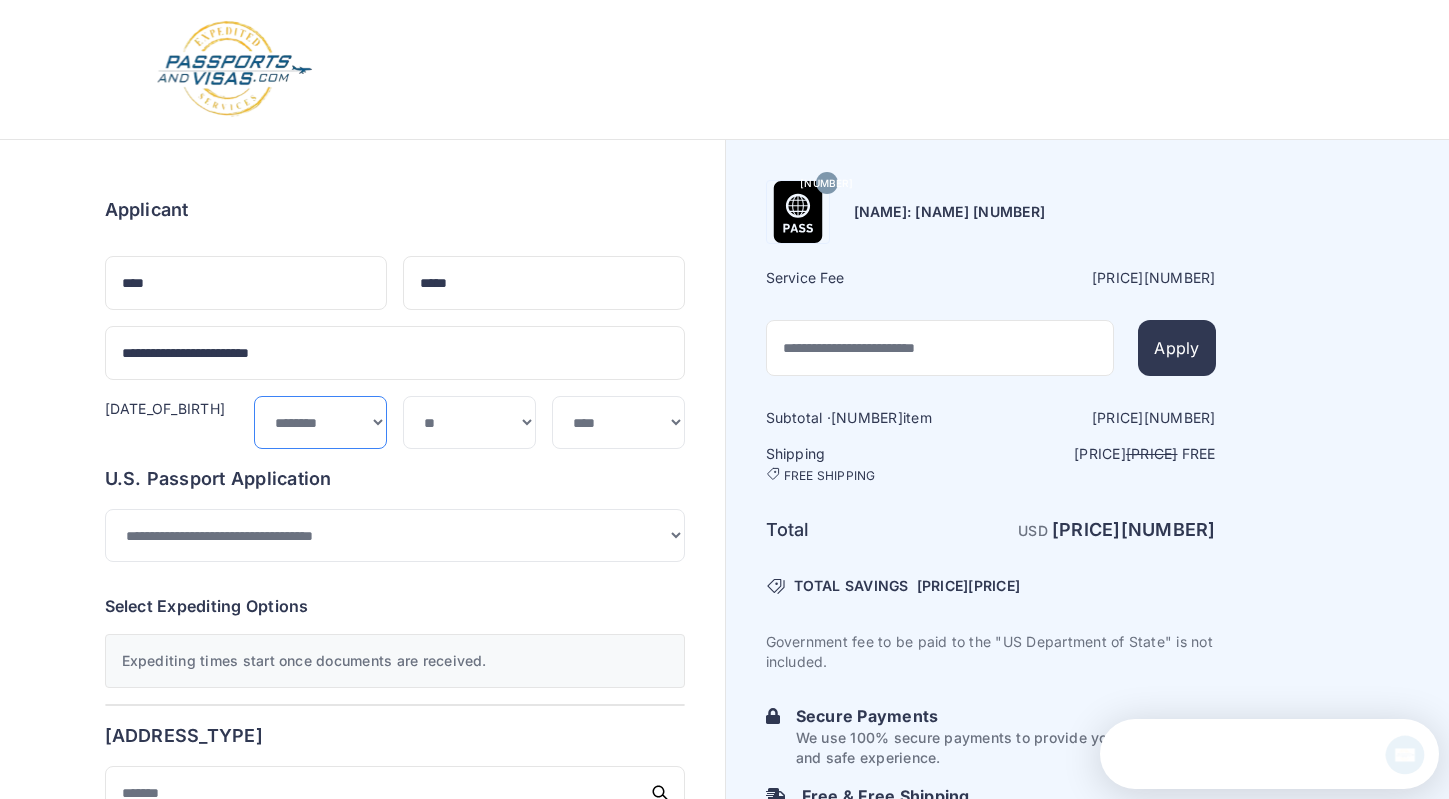scroll, scrollTop: 0, scrollLeft: 0, axis: both 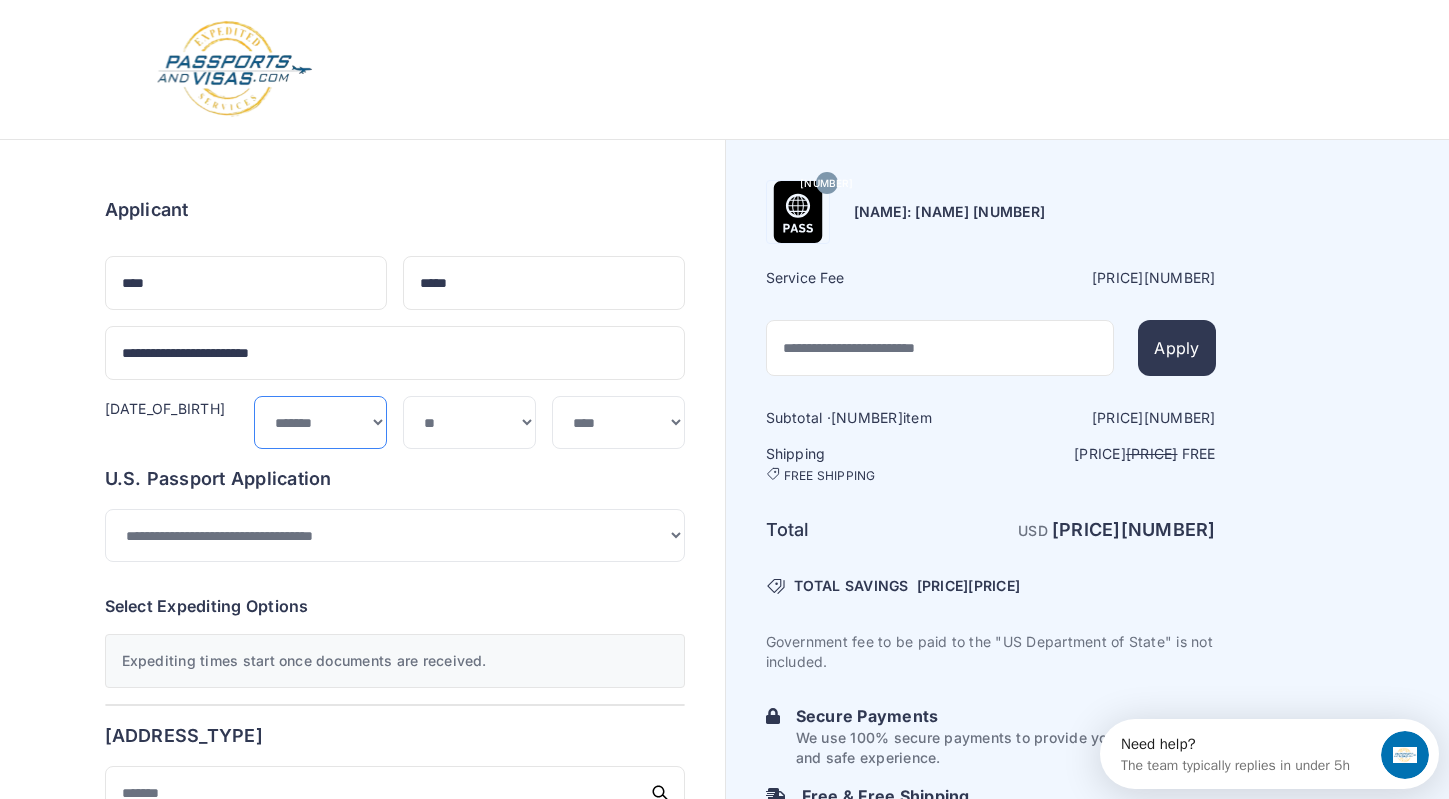 select on "*" 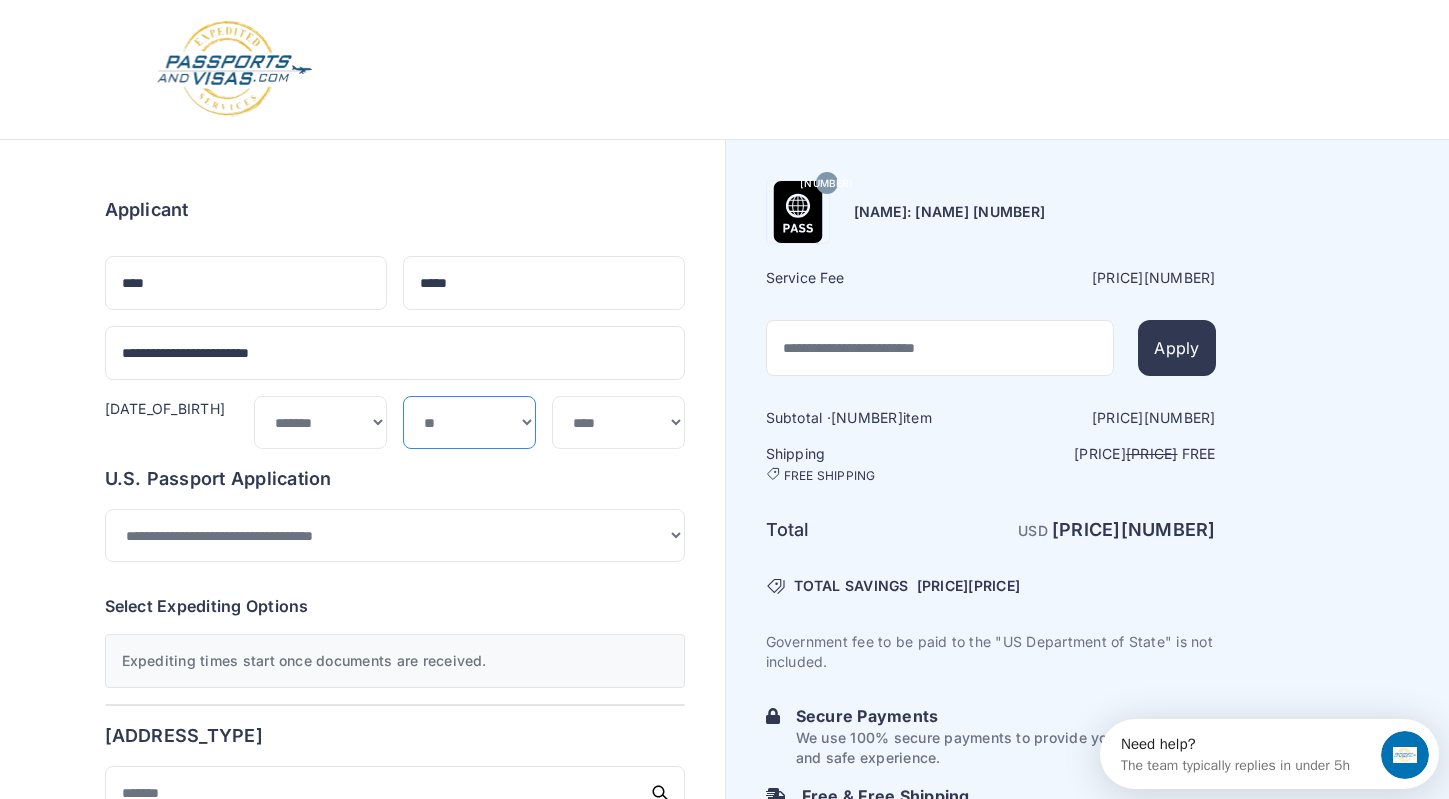 select on "*" 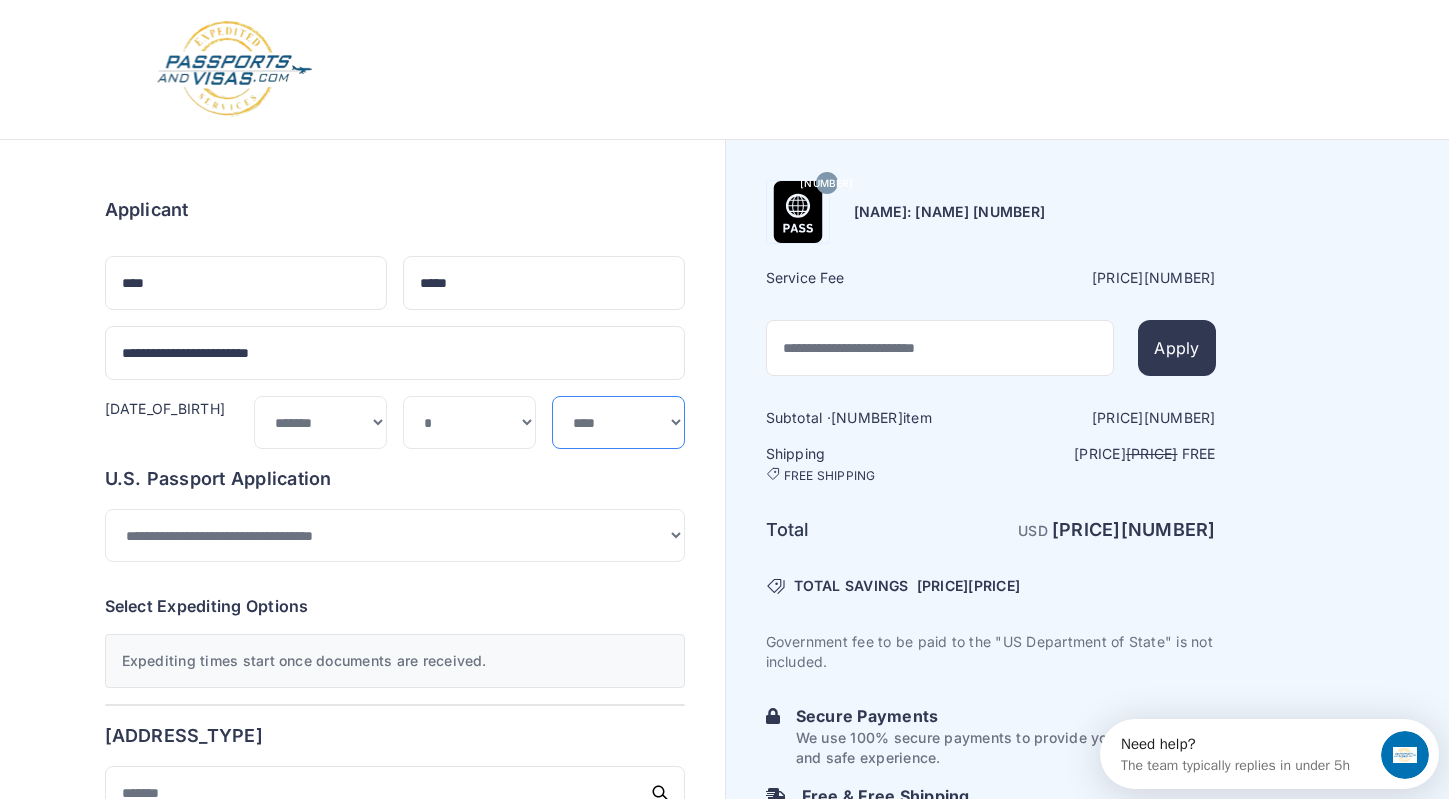 select on "****" 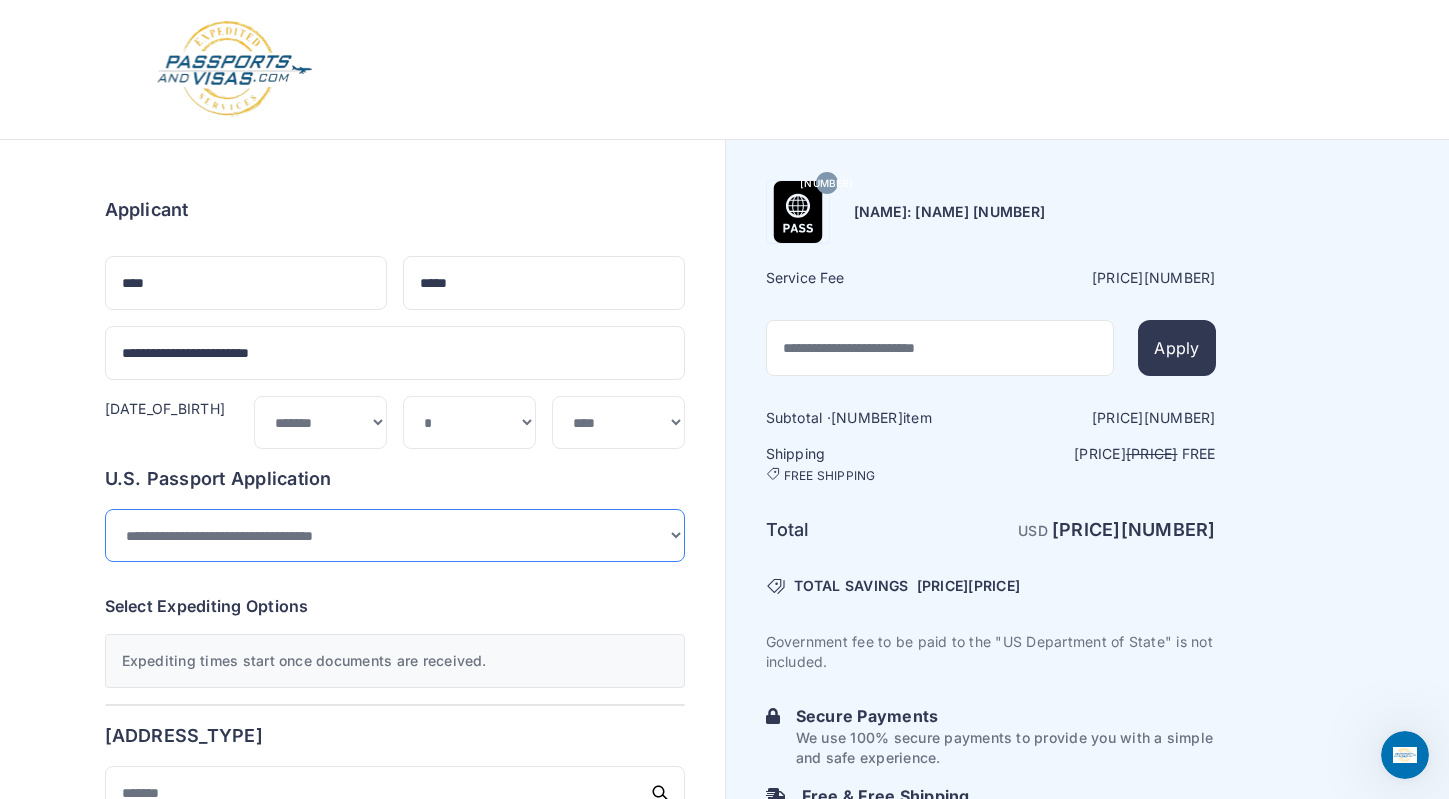 click on "**********" at bounding box center [395, 535] 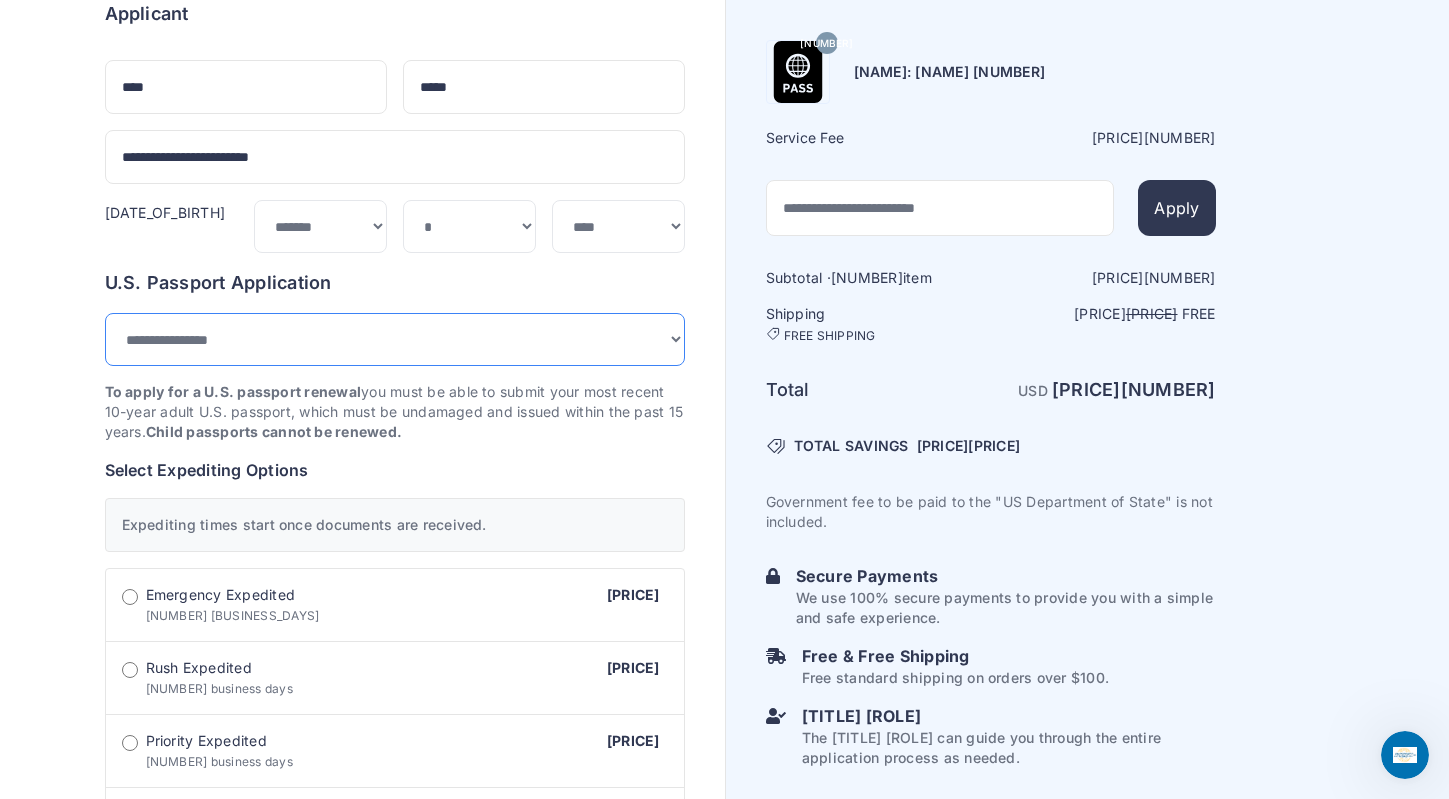 scroll, scrollTop: 197, scrollLeft: 0, axis: vertical 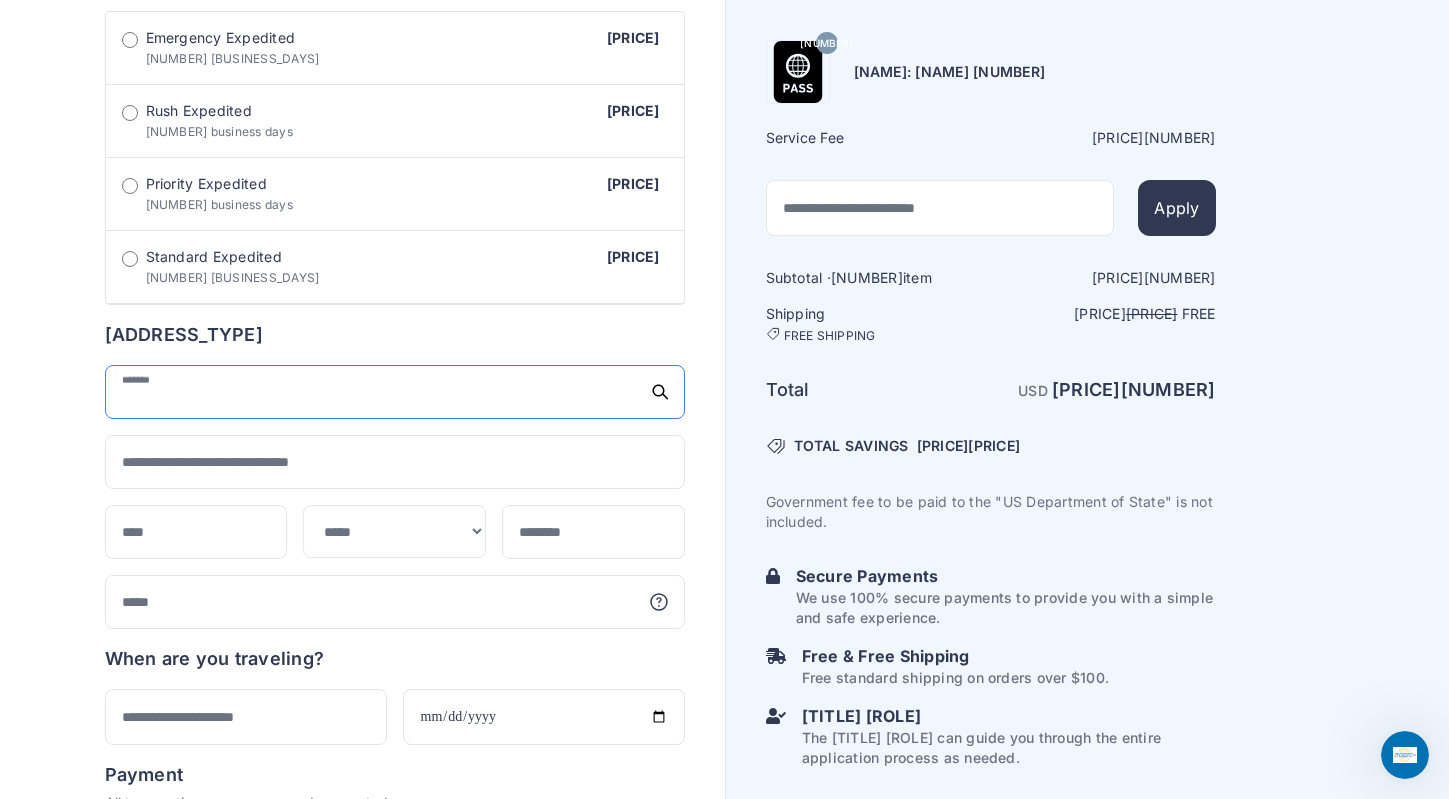 click at bounding box center [395, 392] 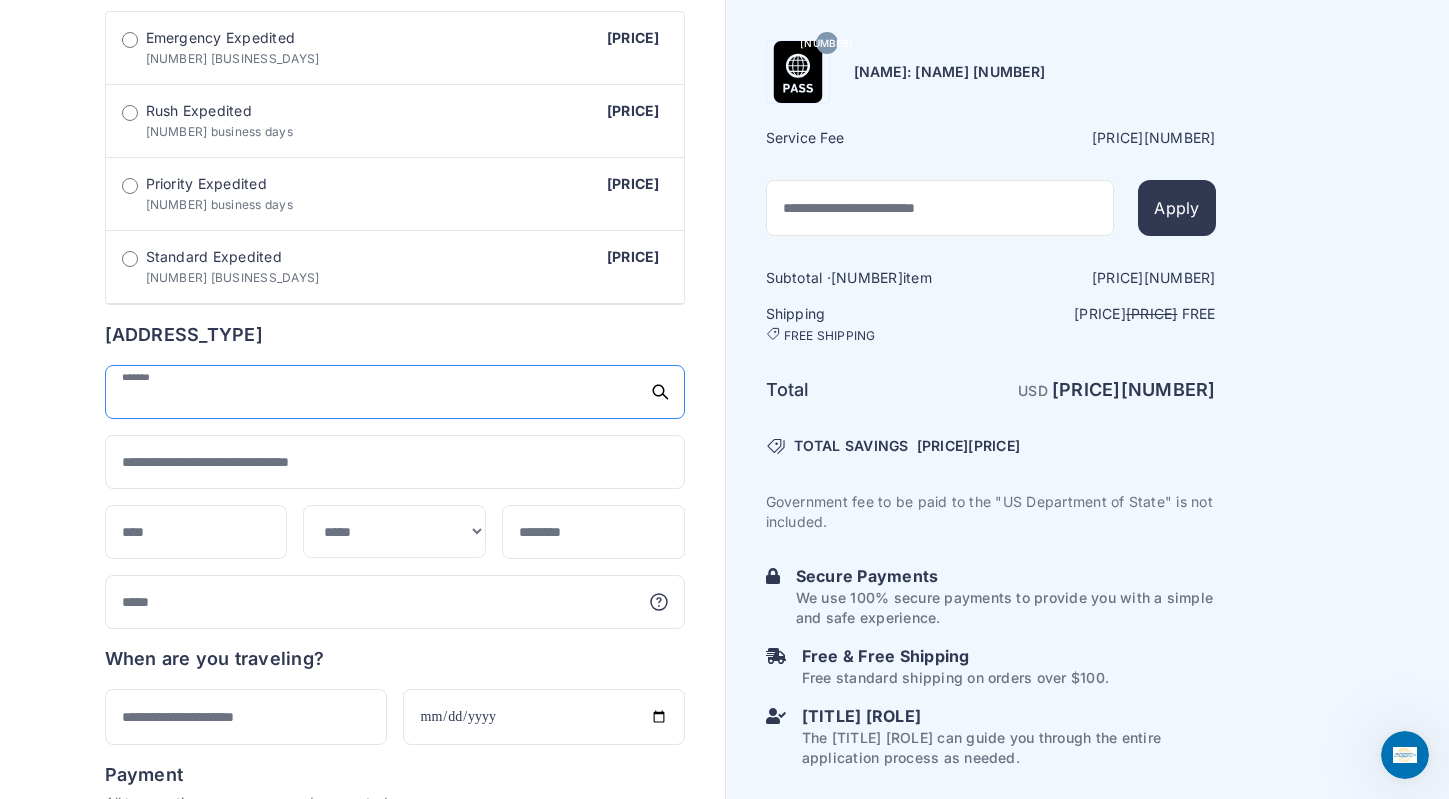 scroll, scrollTop: 754, scrollLeft: 0, axis: vertical 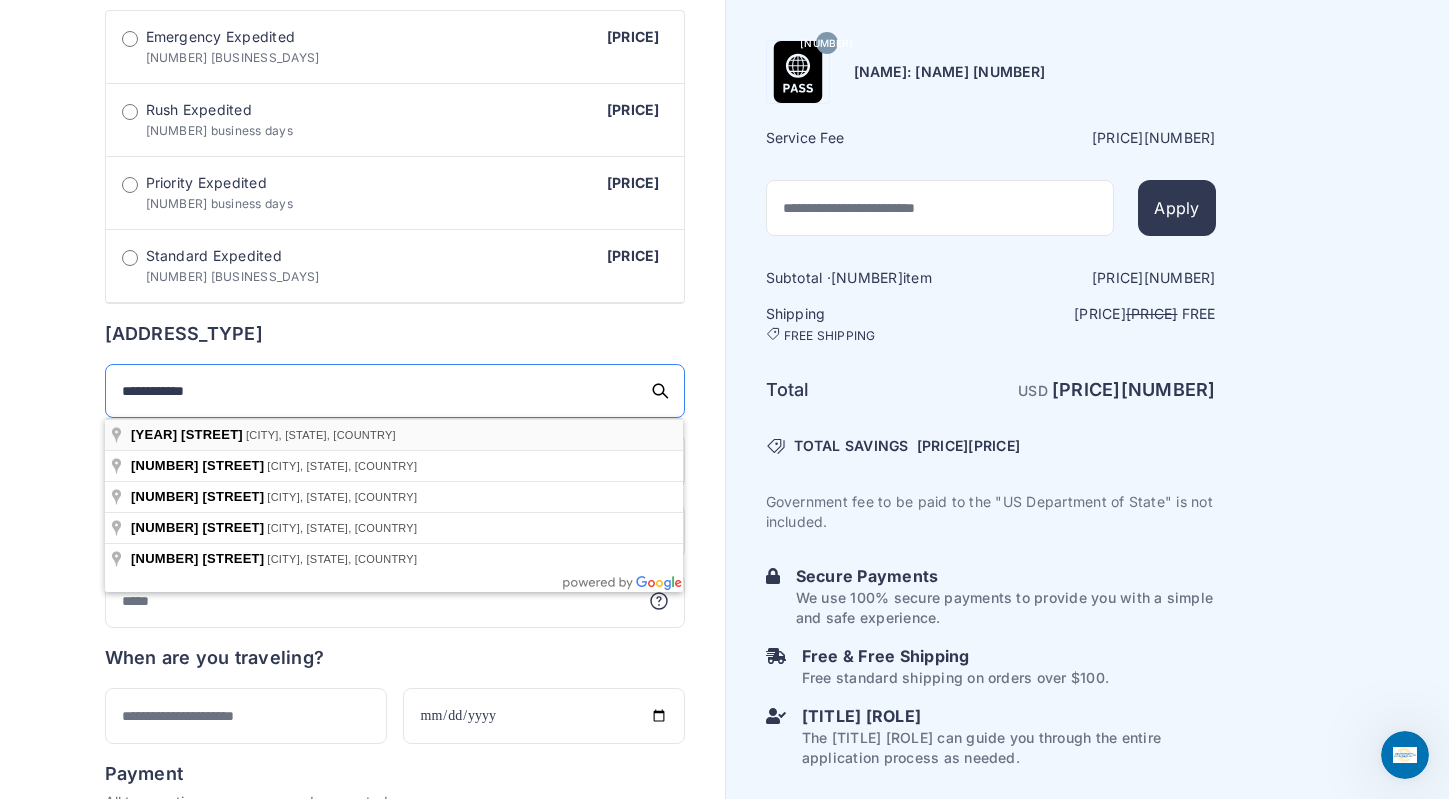 type on "**********" 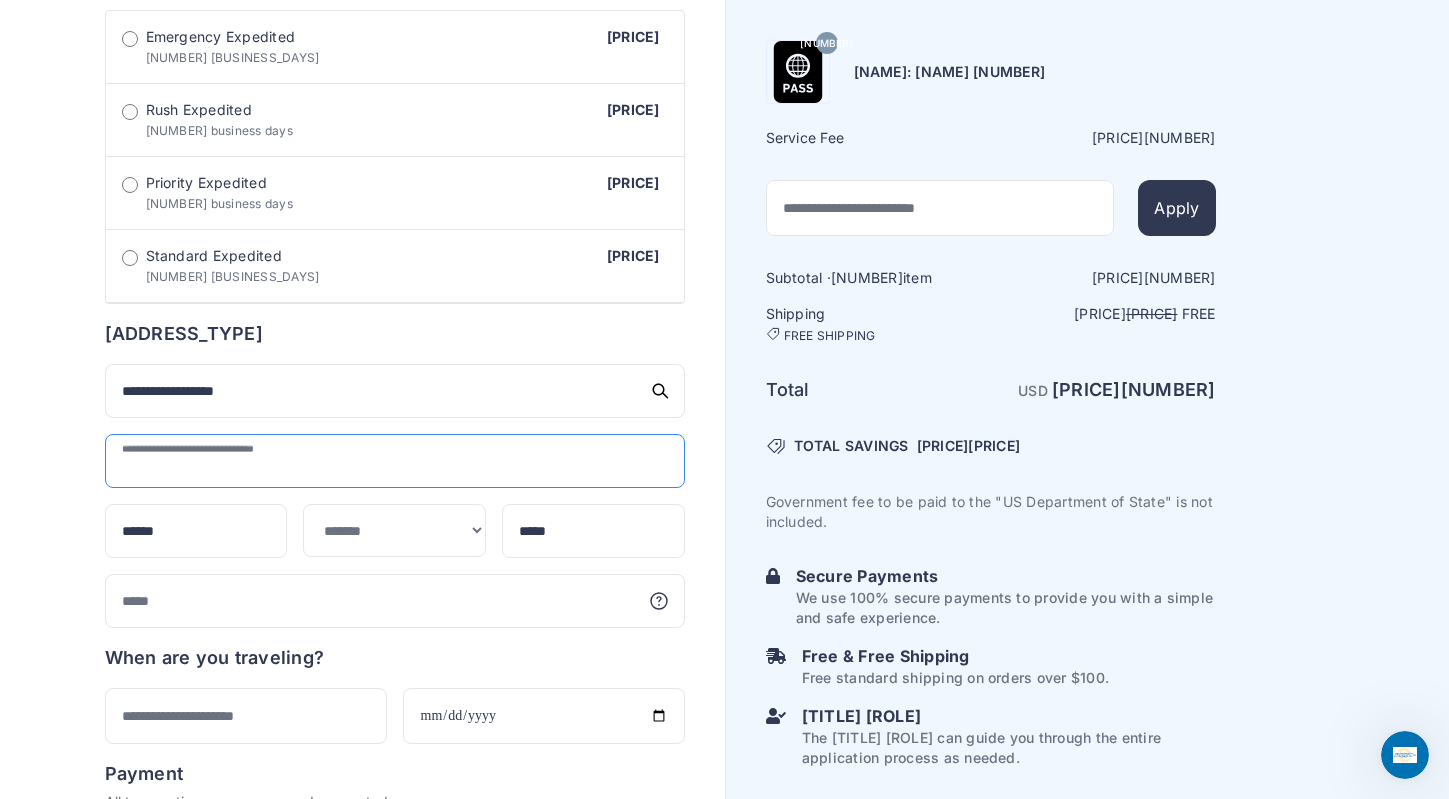 click at bounding box center [395, 461] 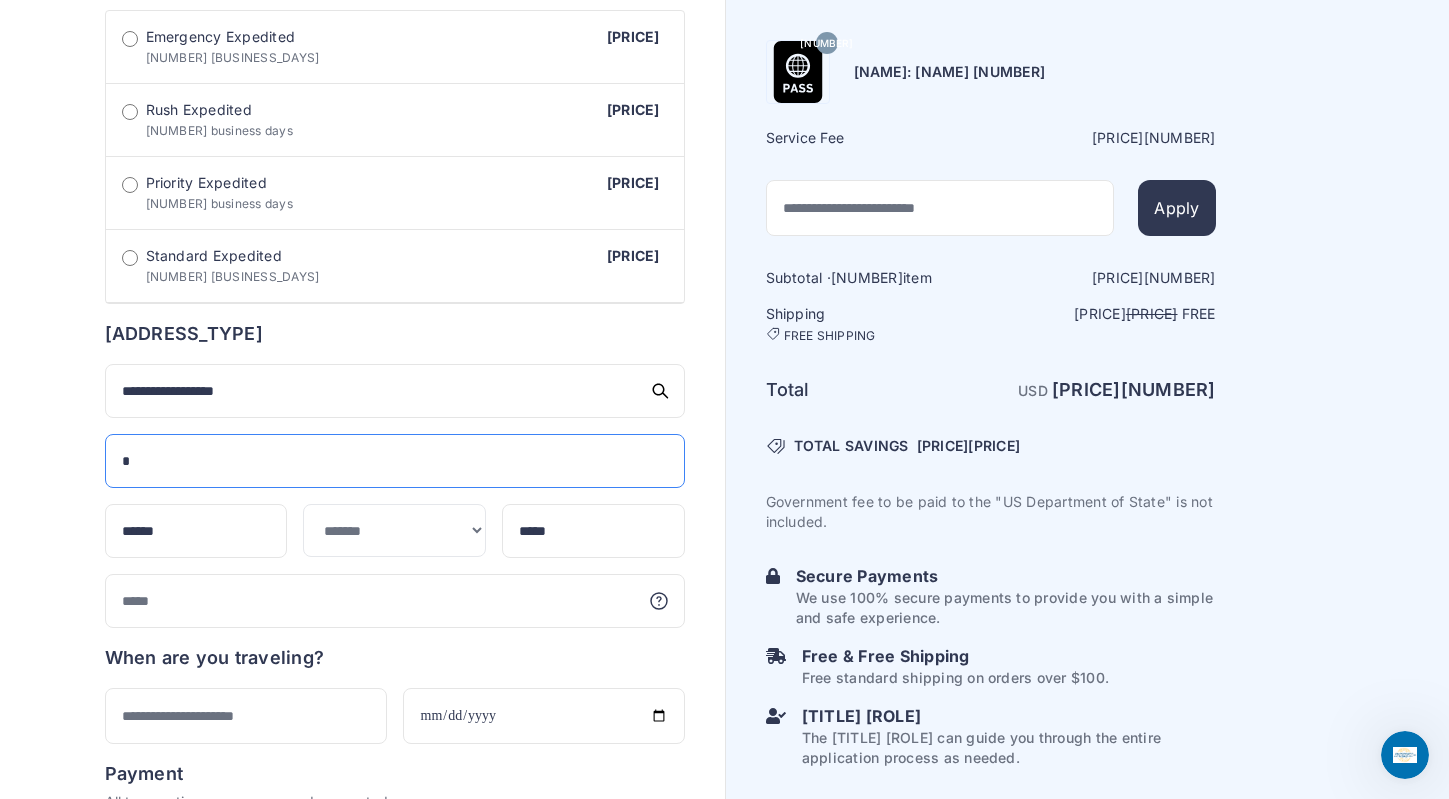 type on "*" 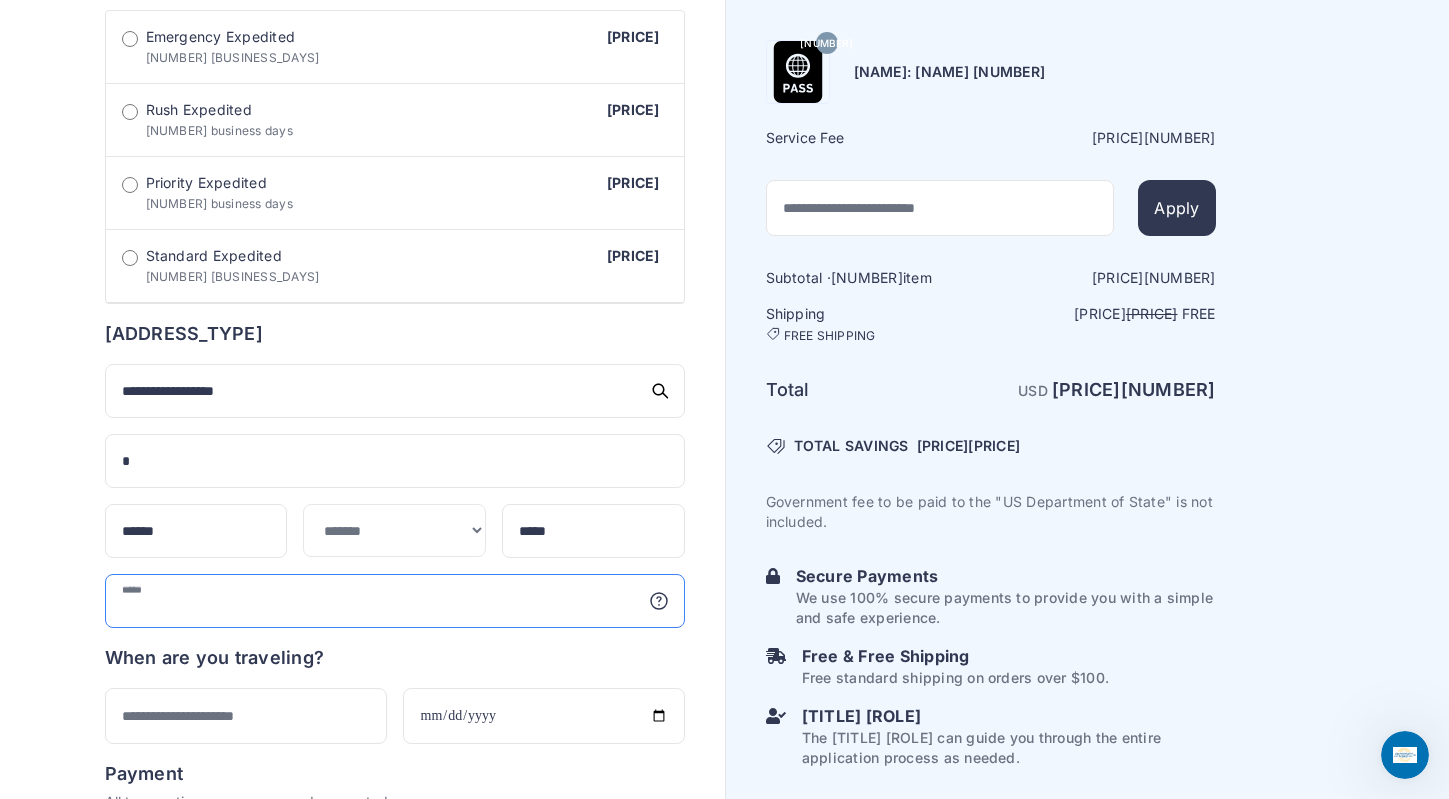 click at bounding box center [395, 601] 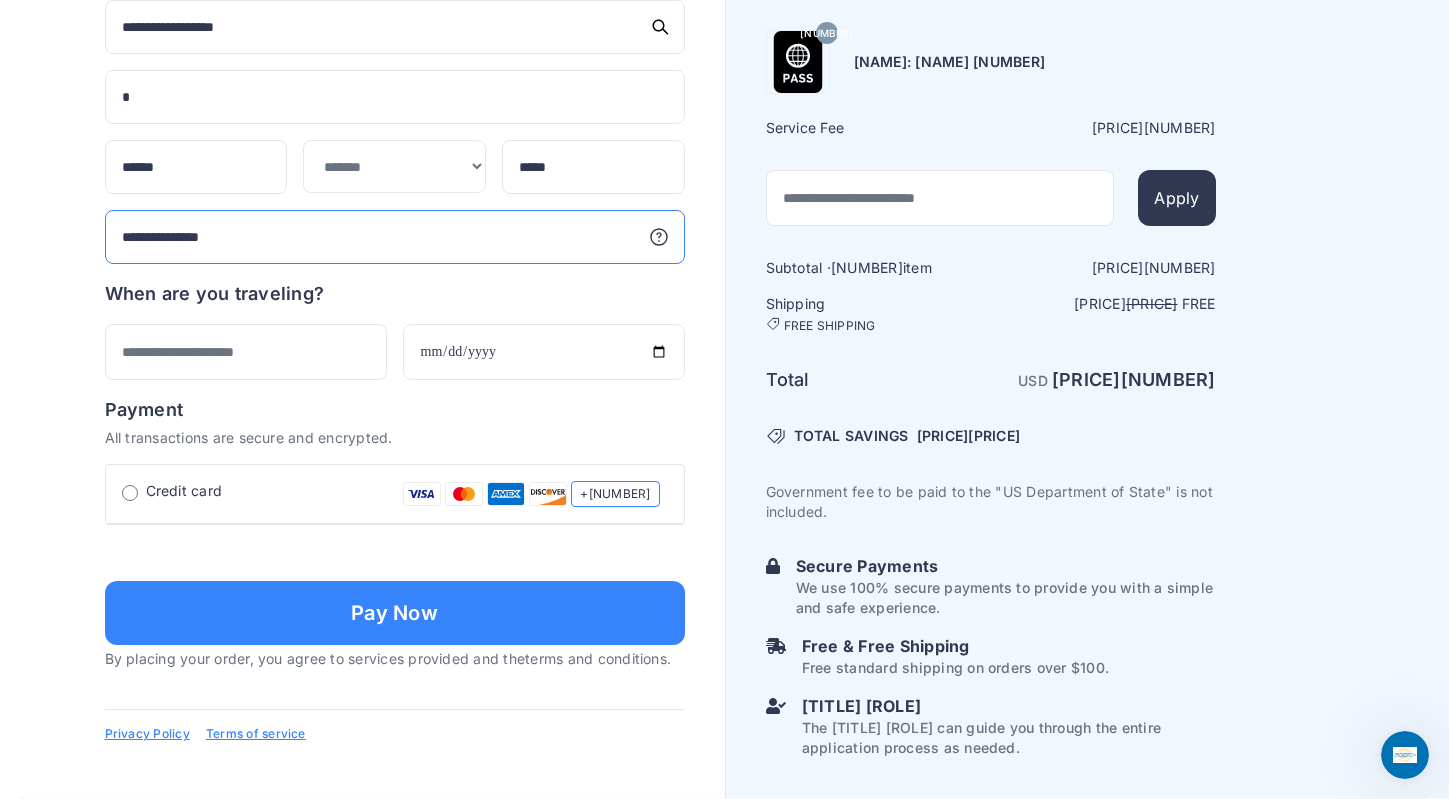 type on "**********" 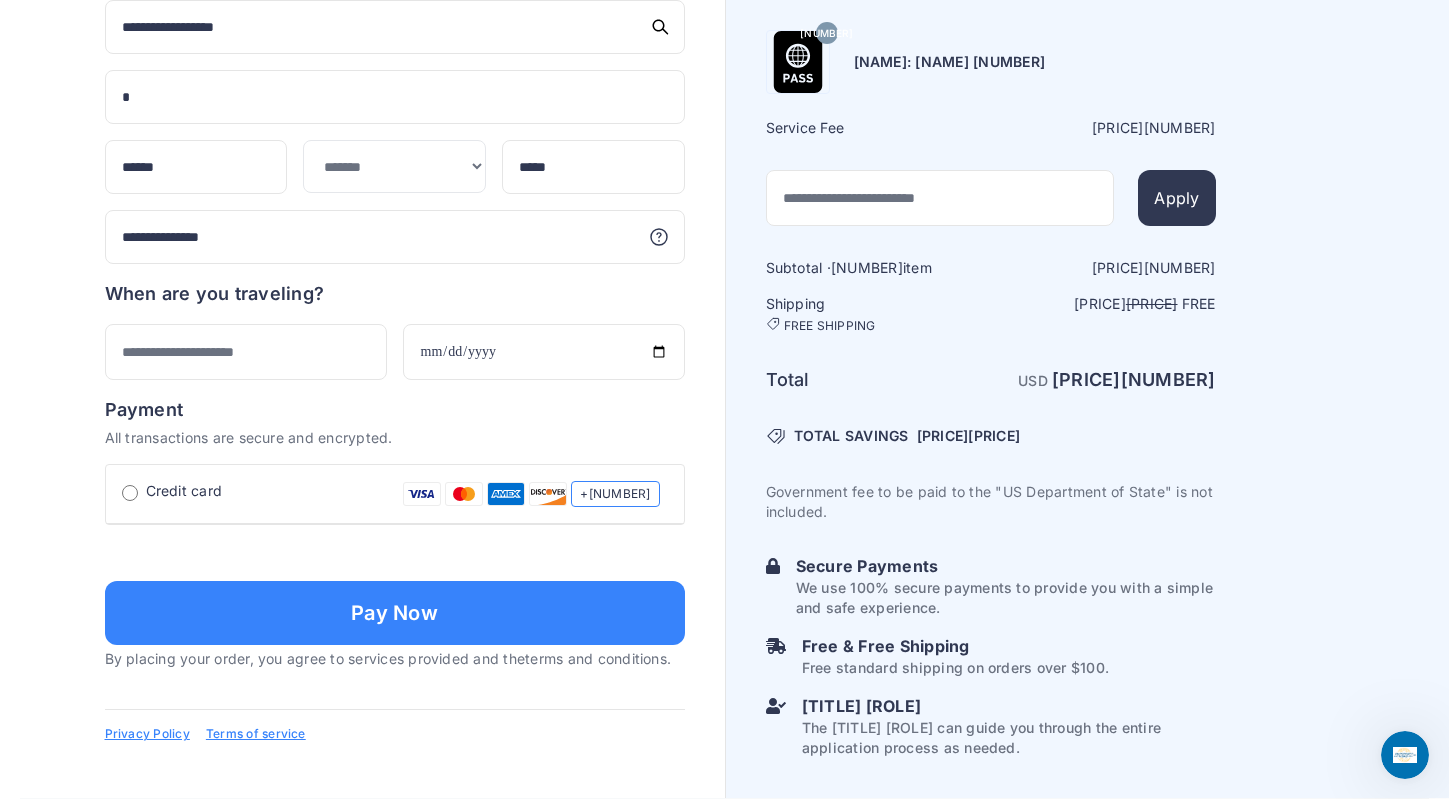 scroll, scrollTop: 1232, scrollLeft: 0, axis: vertical 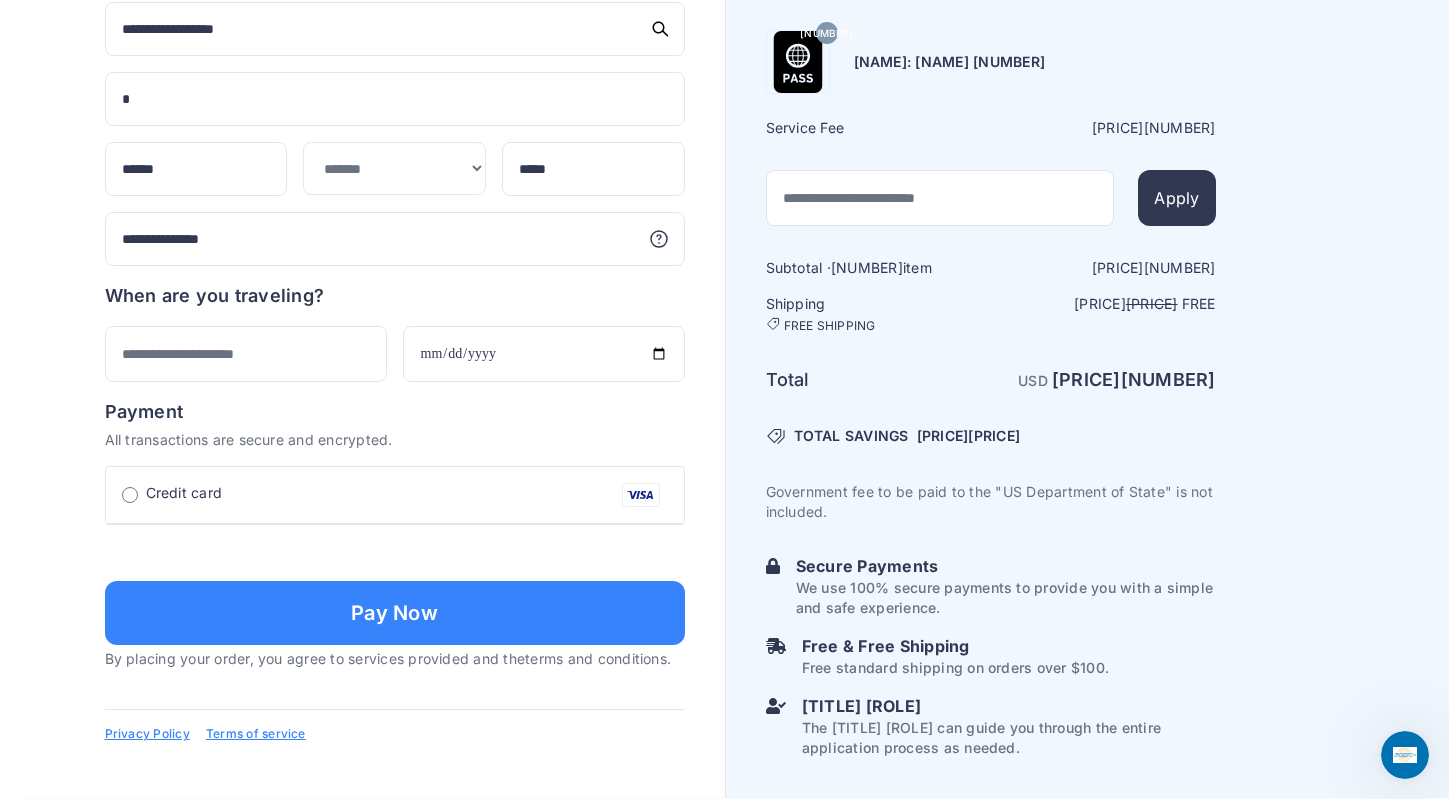 type on "**********" 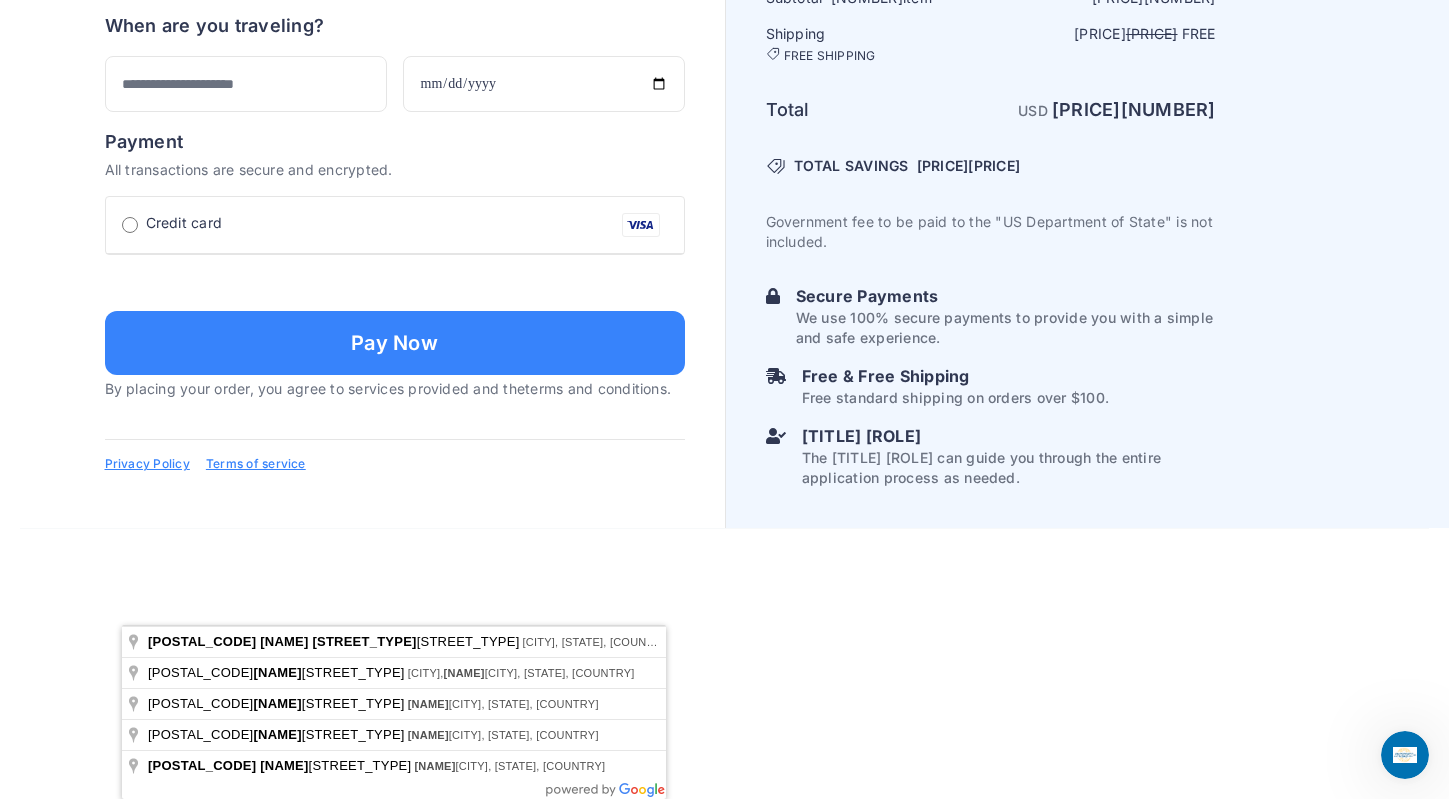 type on "**********" 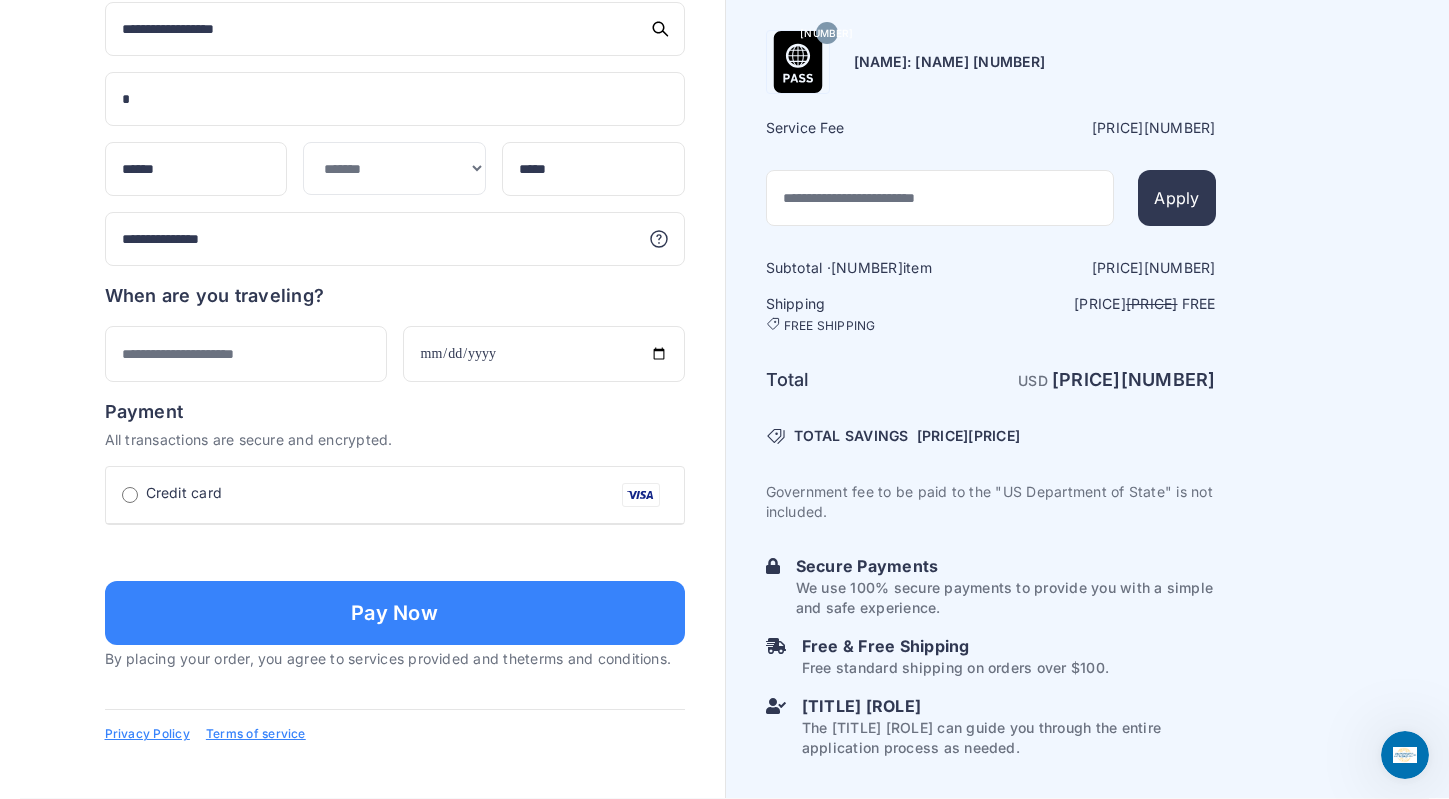 click at bounding box center (395, 923) 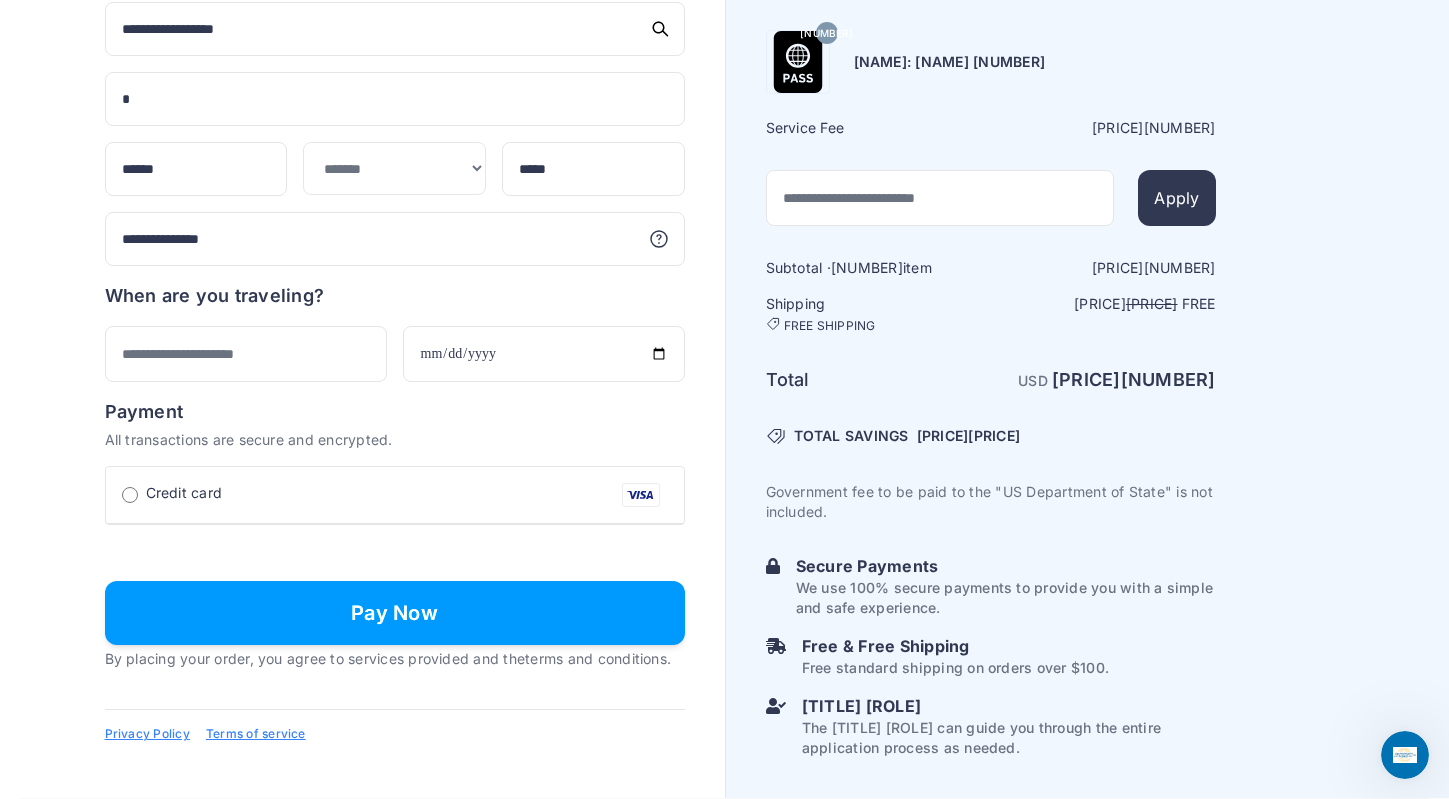 type on "**" 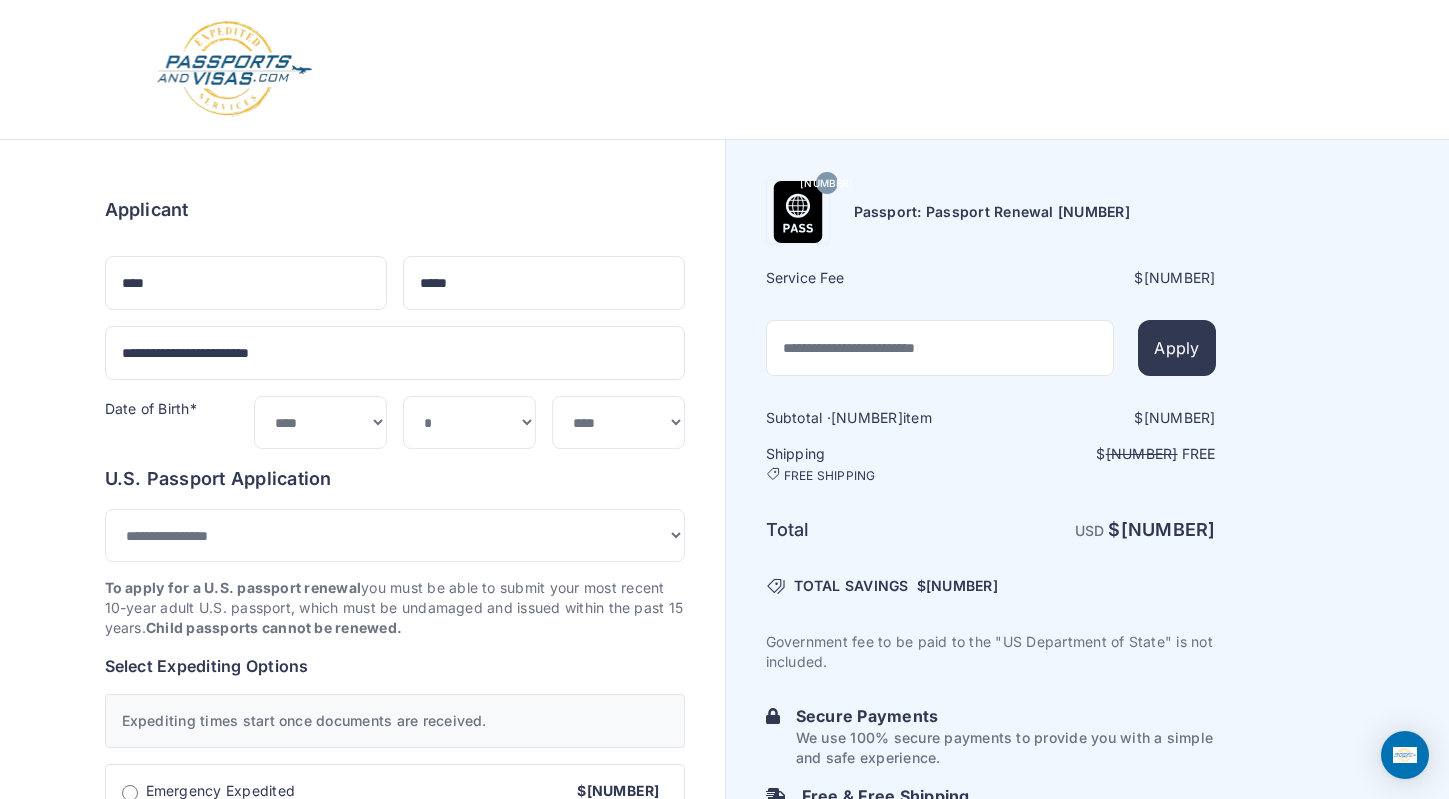 scroll, scrollTop: 1614, scrollLeft: 0, axis: vertical 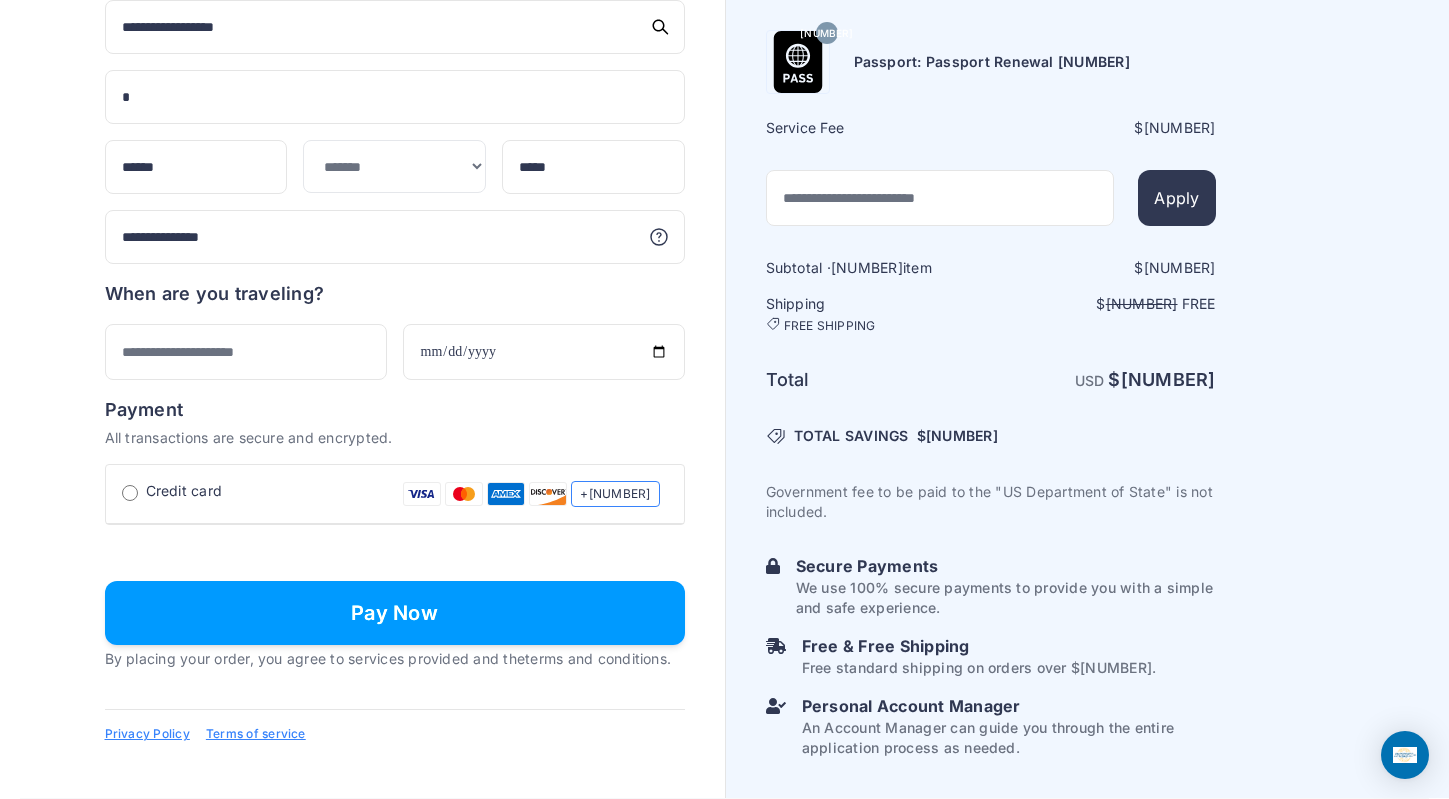 click on "Pay Now" at bounding box center [395, 613] 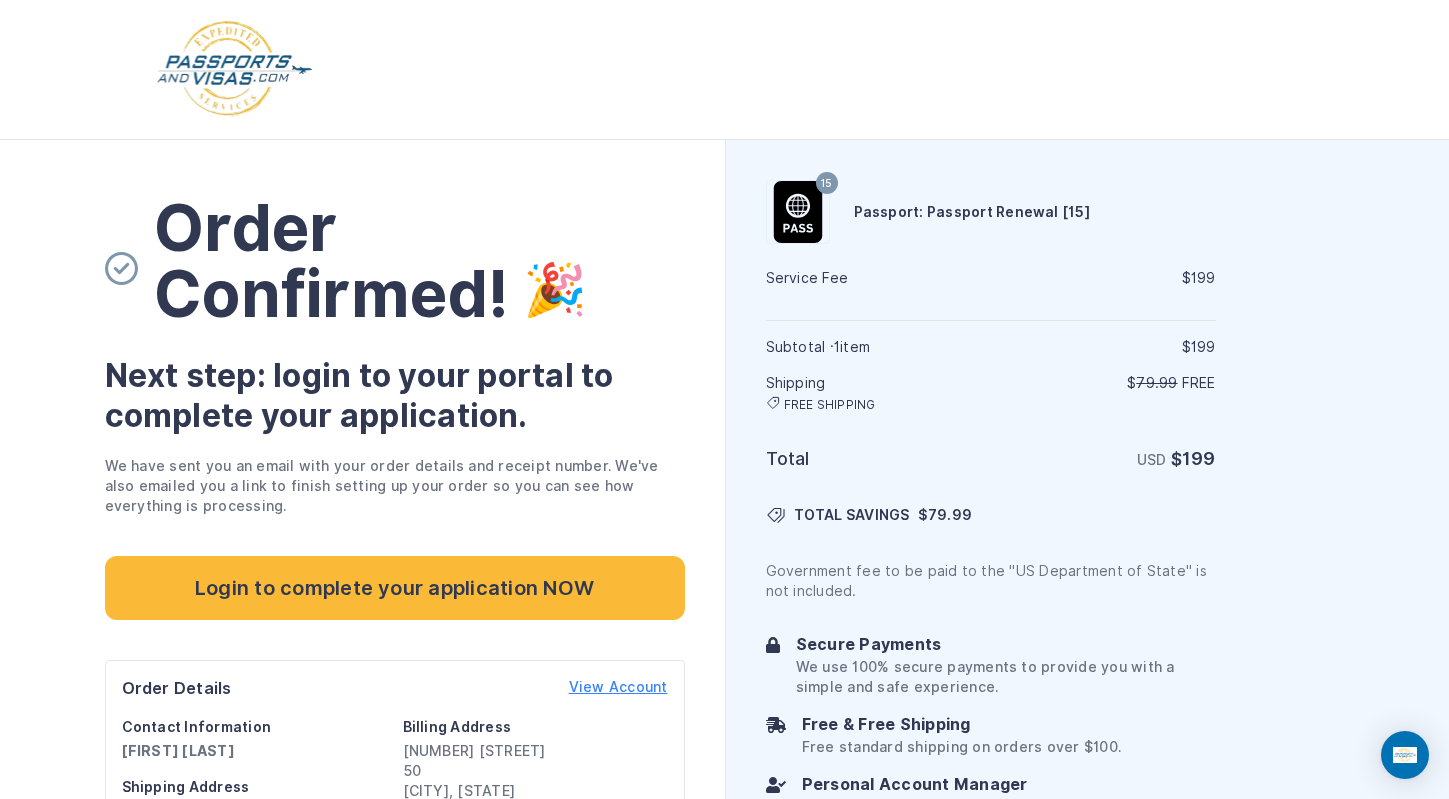 scroll, scrollTop: 0, scrollLeft: 0, axis: both 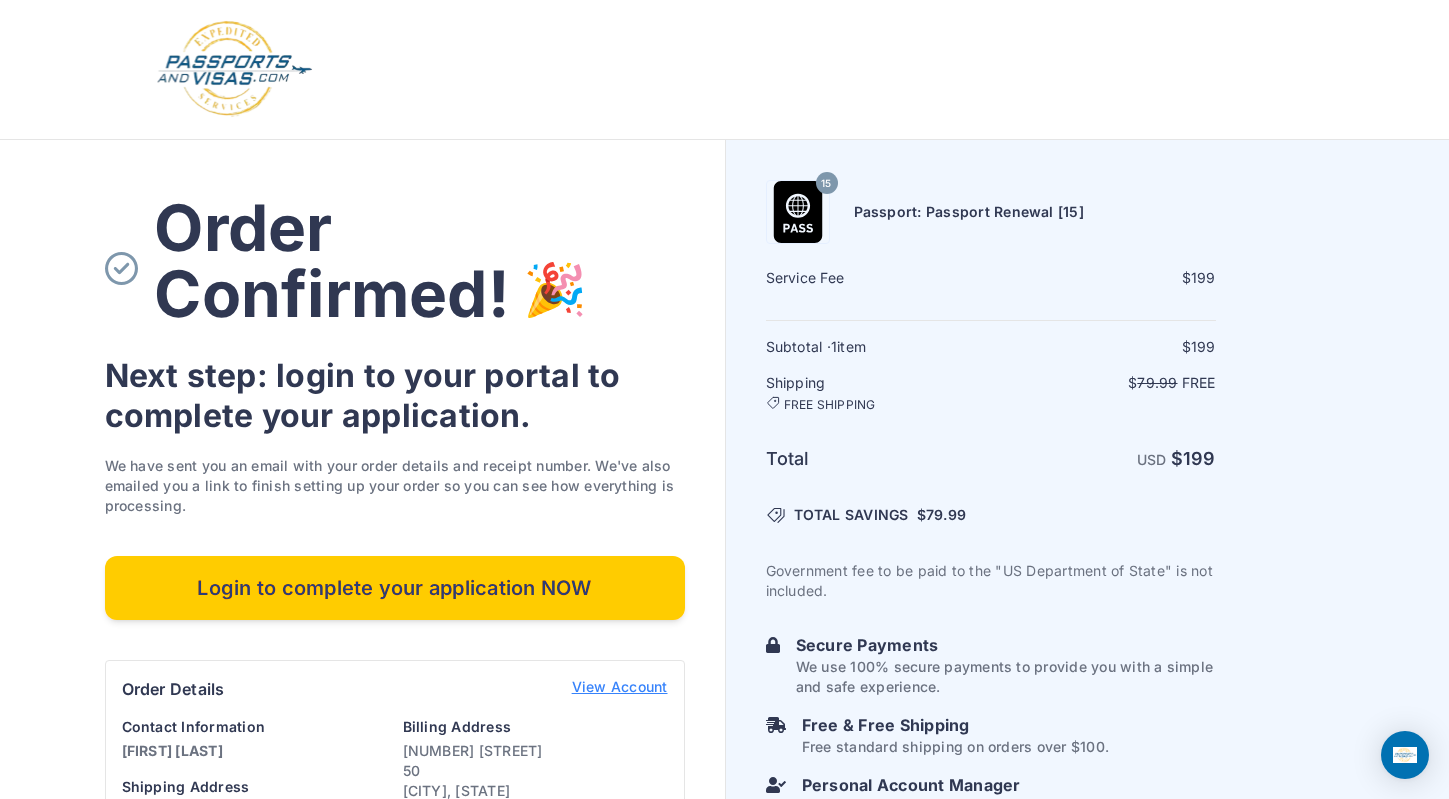 click on "Login to complete your application NOW" at bounding box center [395, 588] 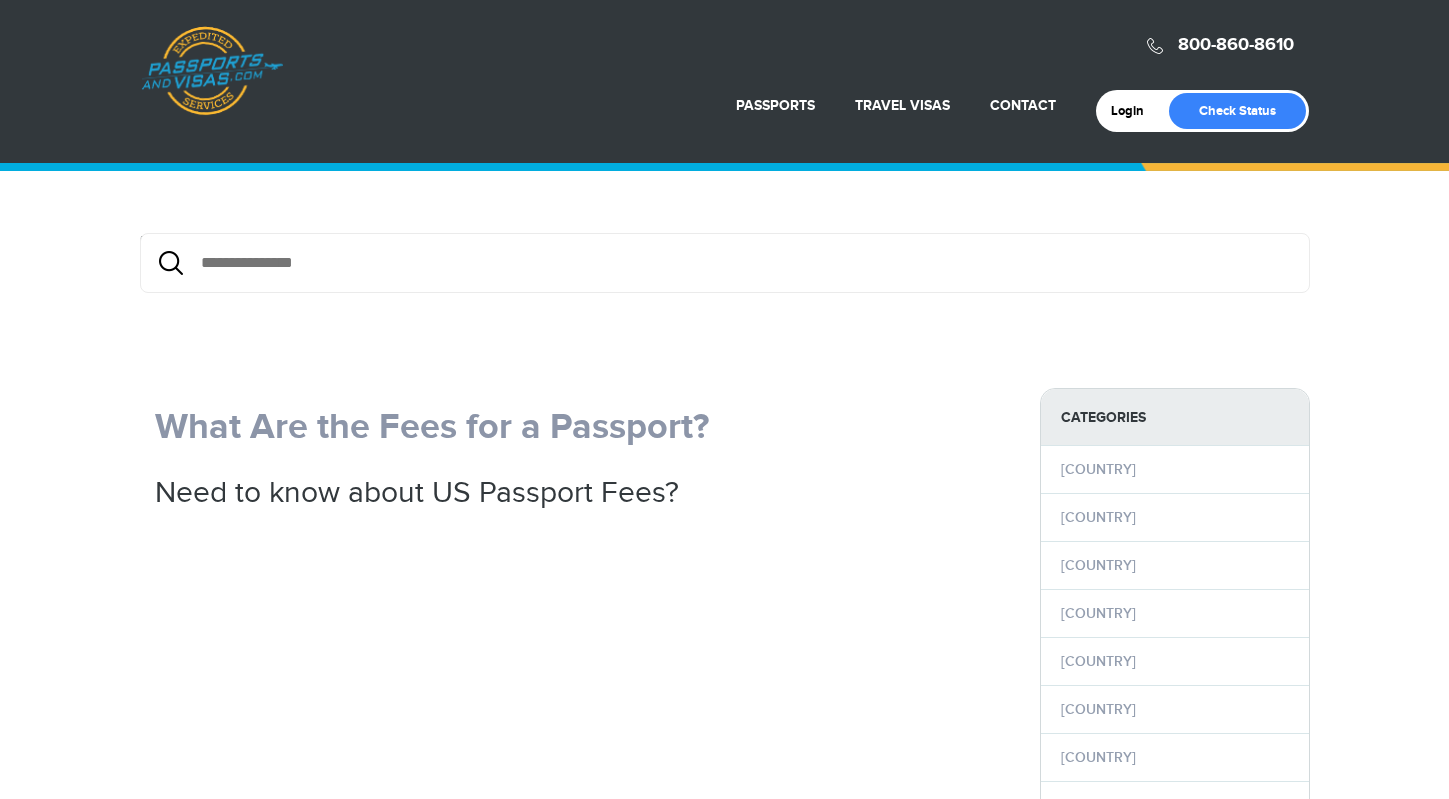 scroll, scrollTop: 0, scrollLeft: 0, axis: both 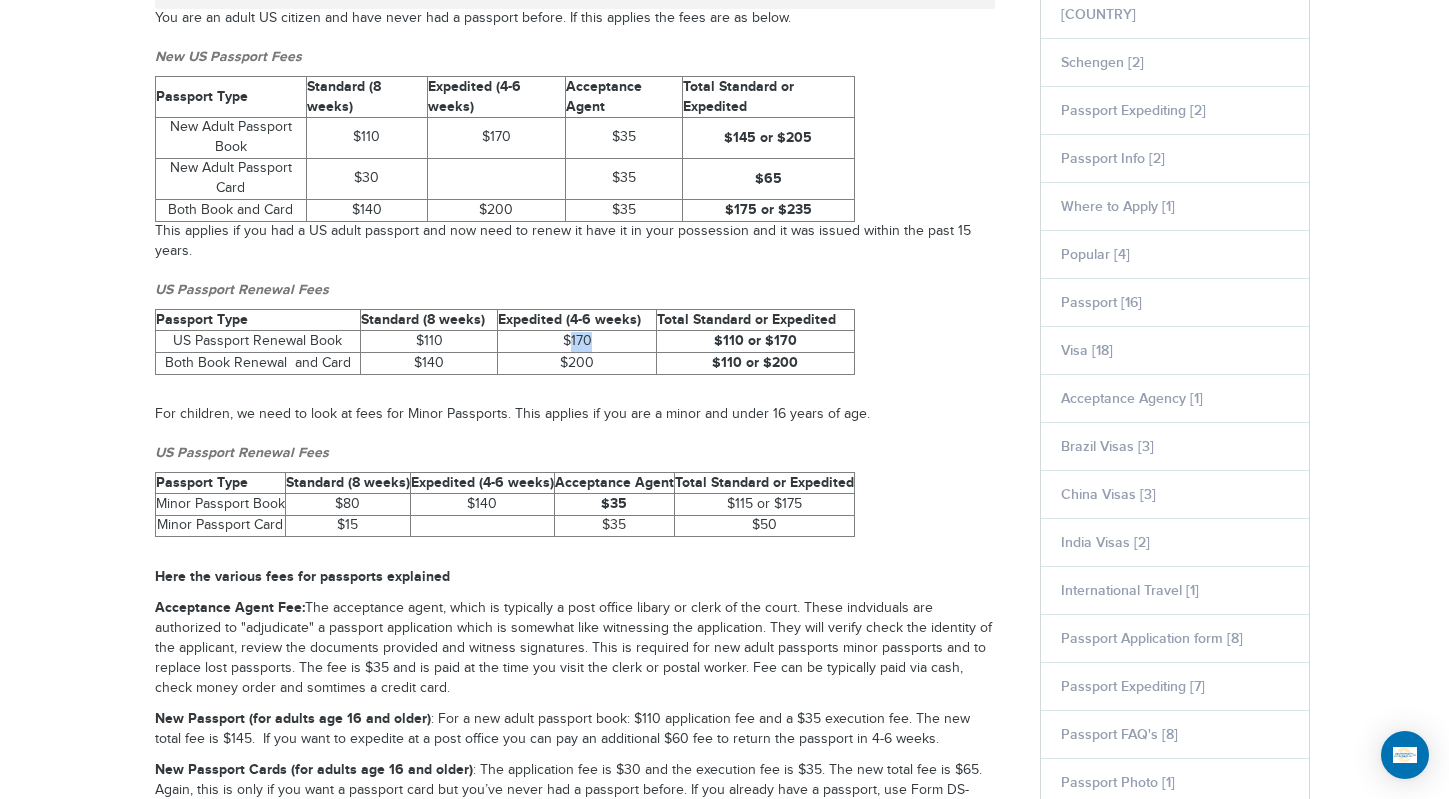 drag, startPoint x: 570, startPoint y: 359, endPoint x: 591, endPoint y: 359, distance: 21 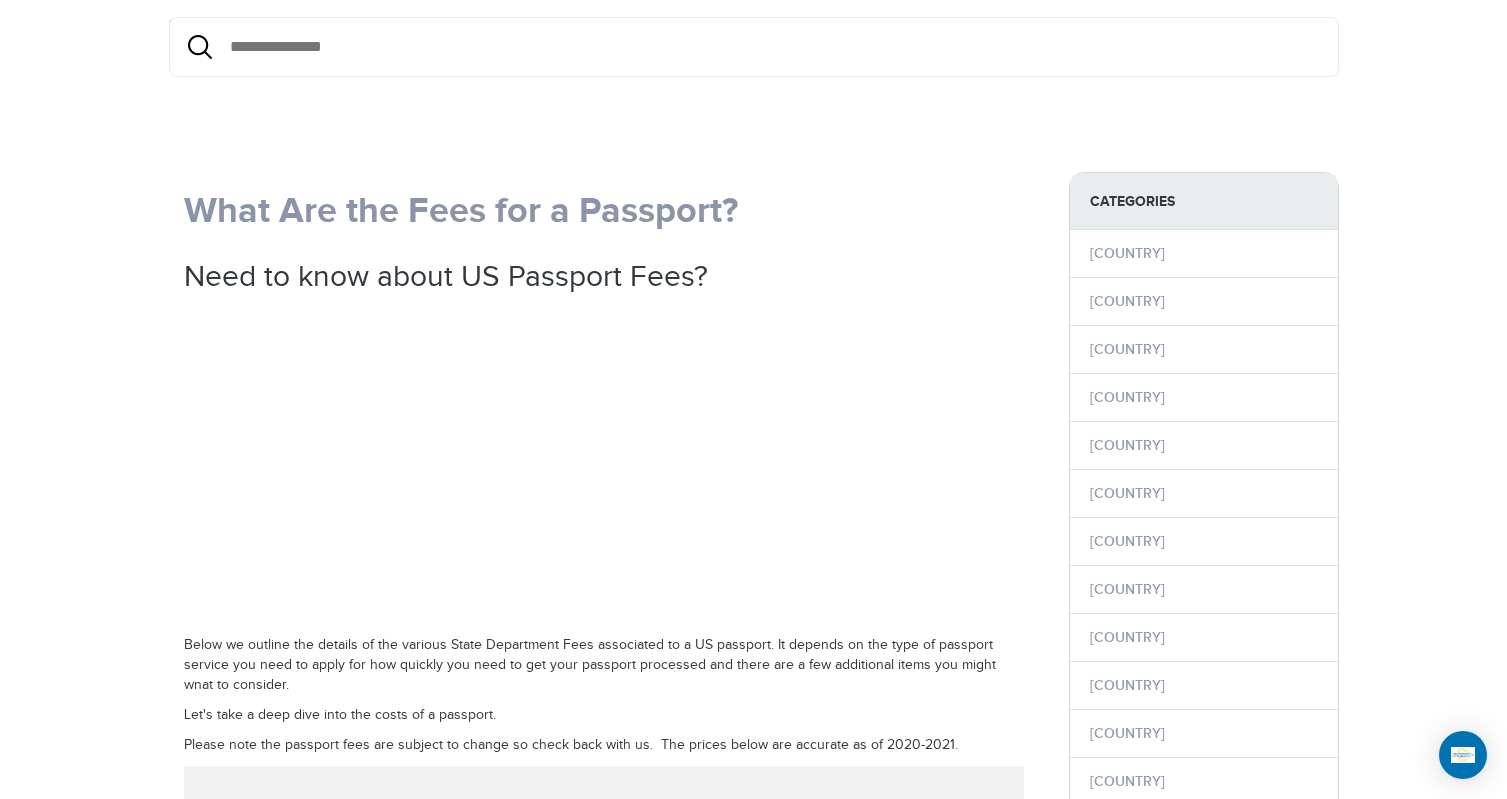 scroll, scrollTop: 0, scrollLeft: 0, axis: both 